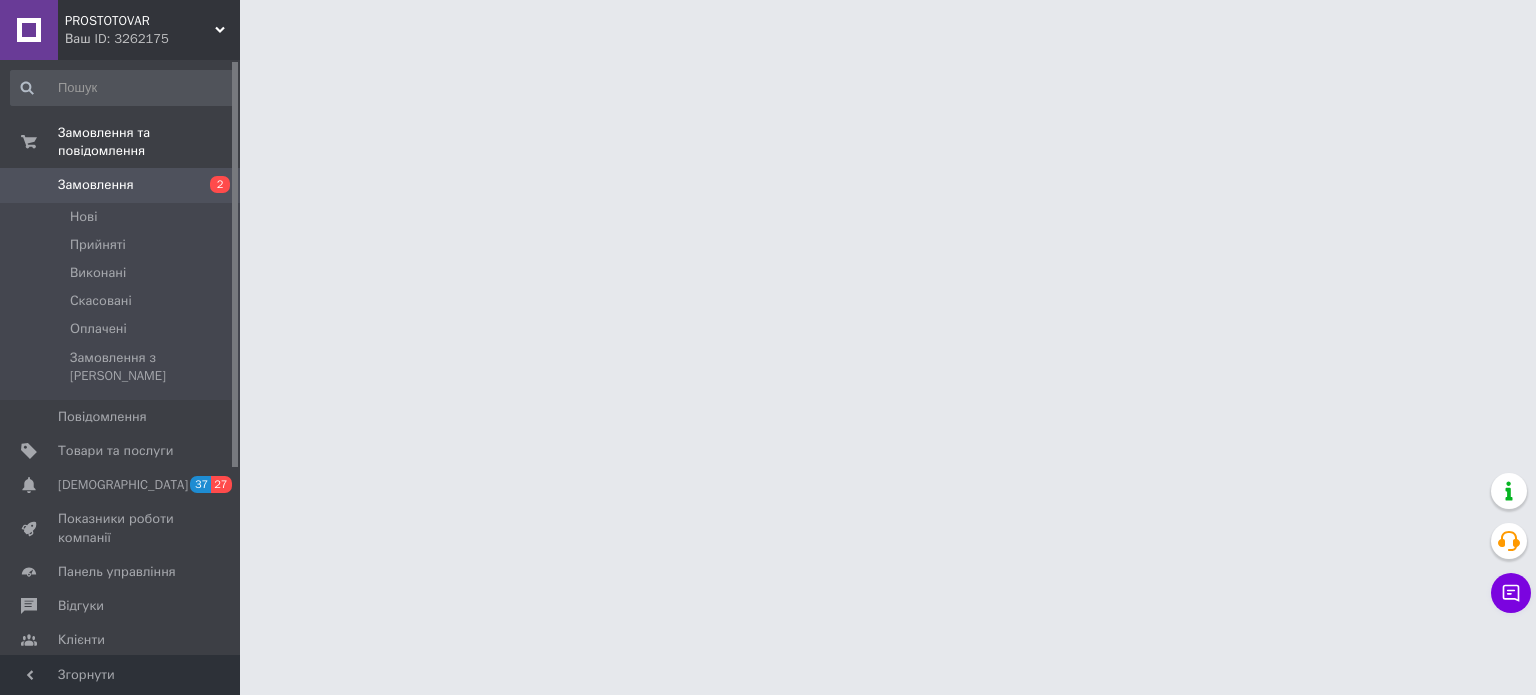 scroll, scrollTop: 0, scrollLeft: 0, axis: both 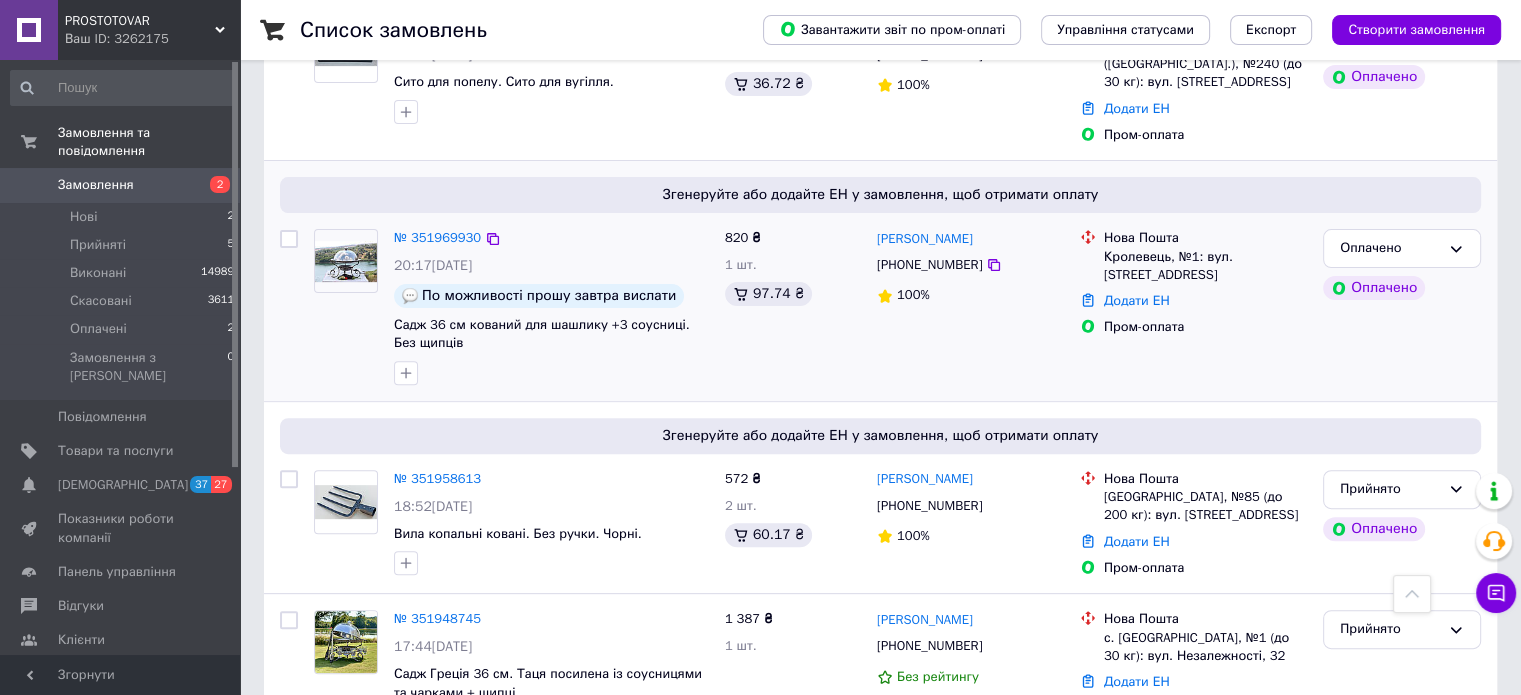 click at bounding box center [289, 239] 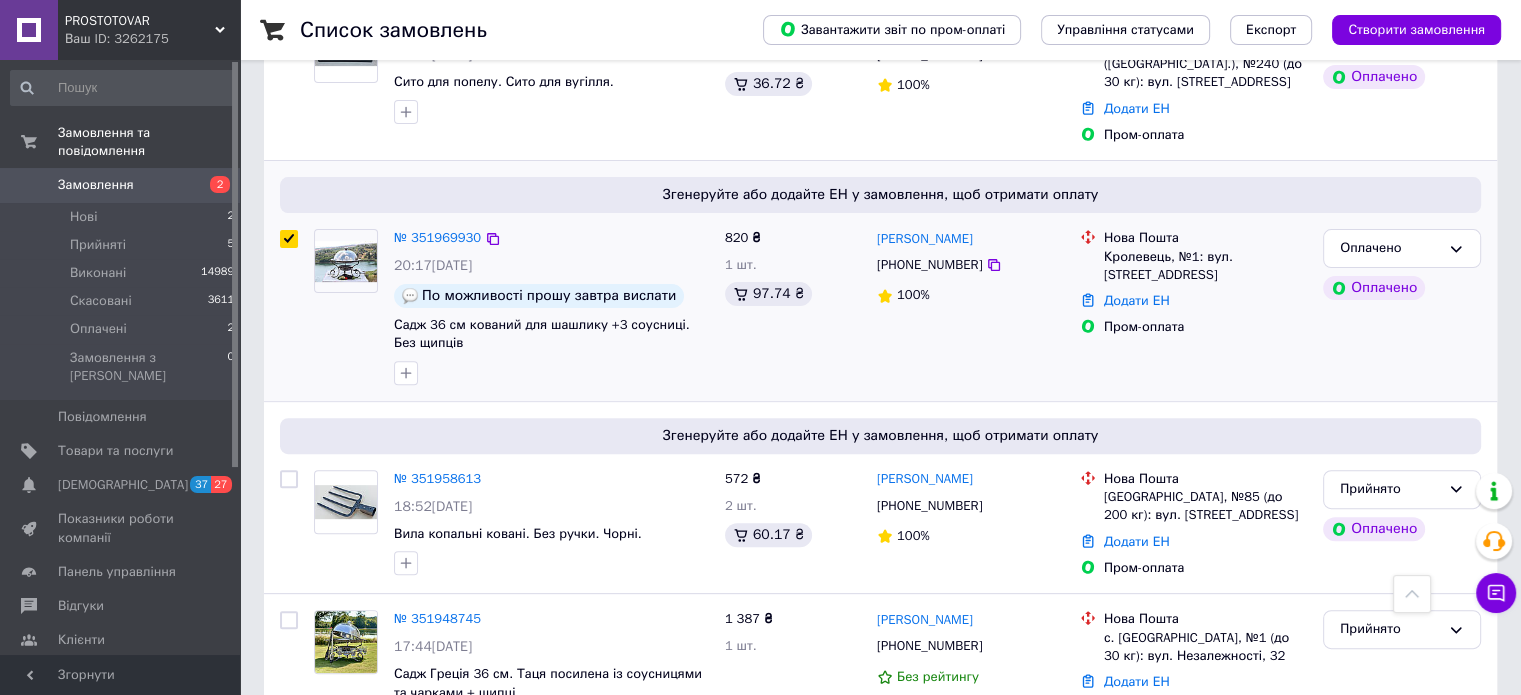checkbox on "true" 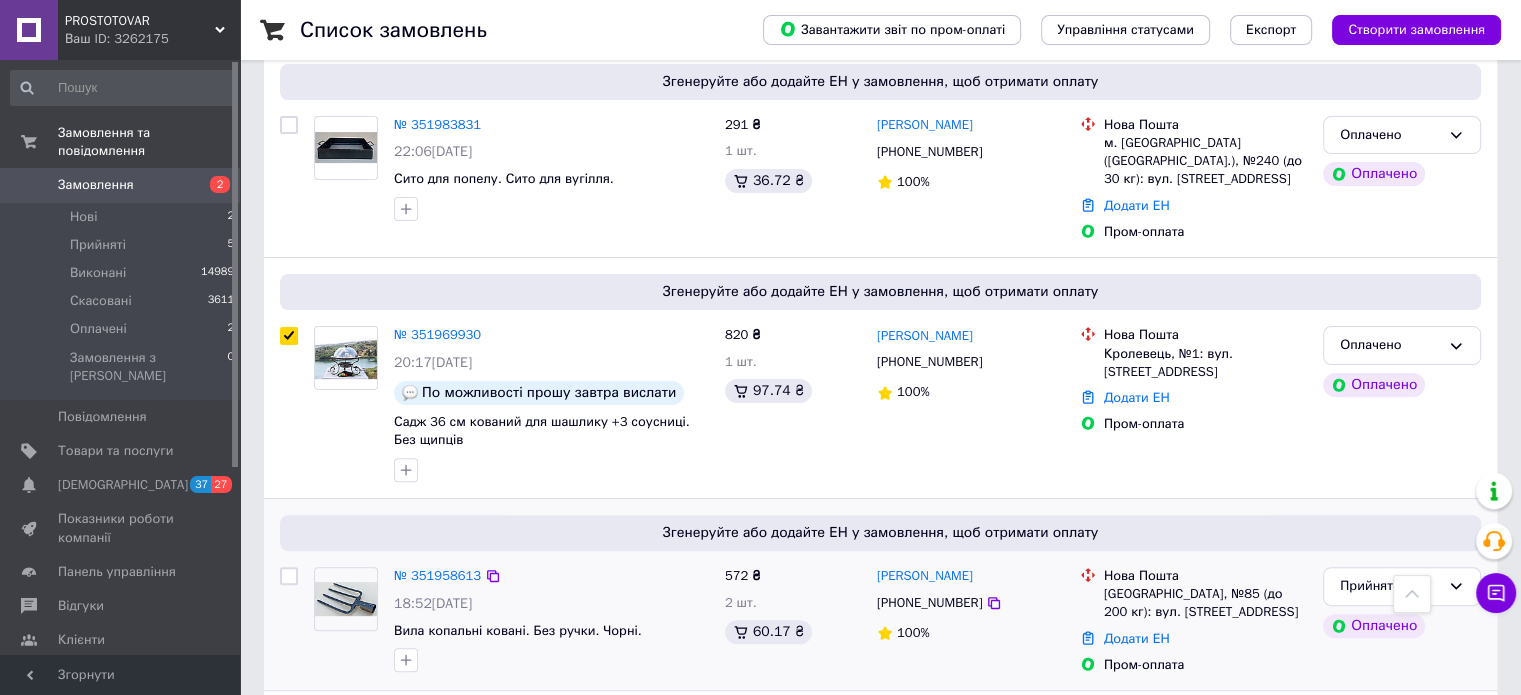 scroll, scrollTop: 400, scrollLeft: 0, axis: vertical 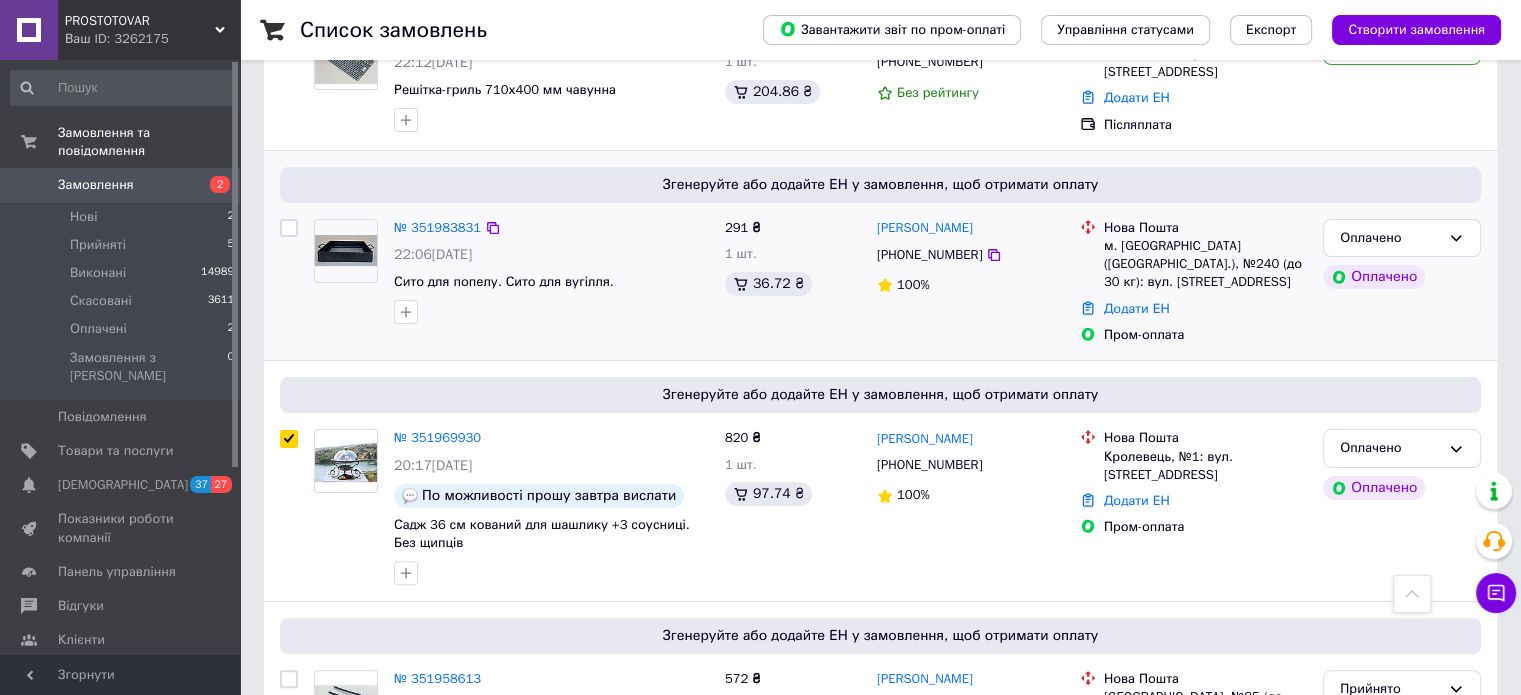 click at bounding box center (289, 228) 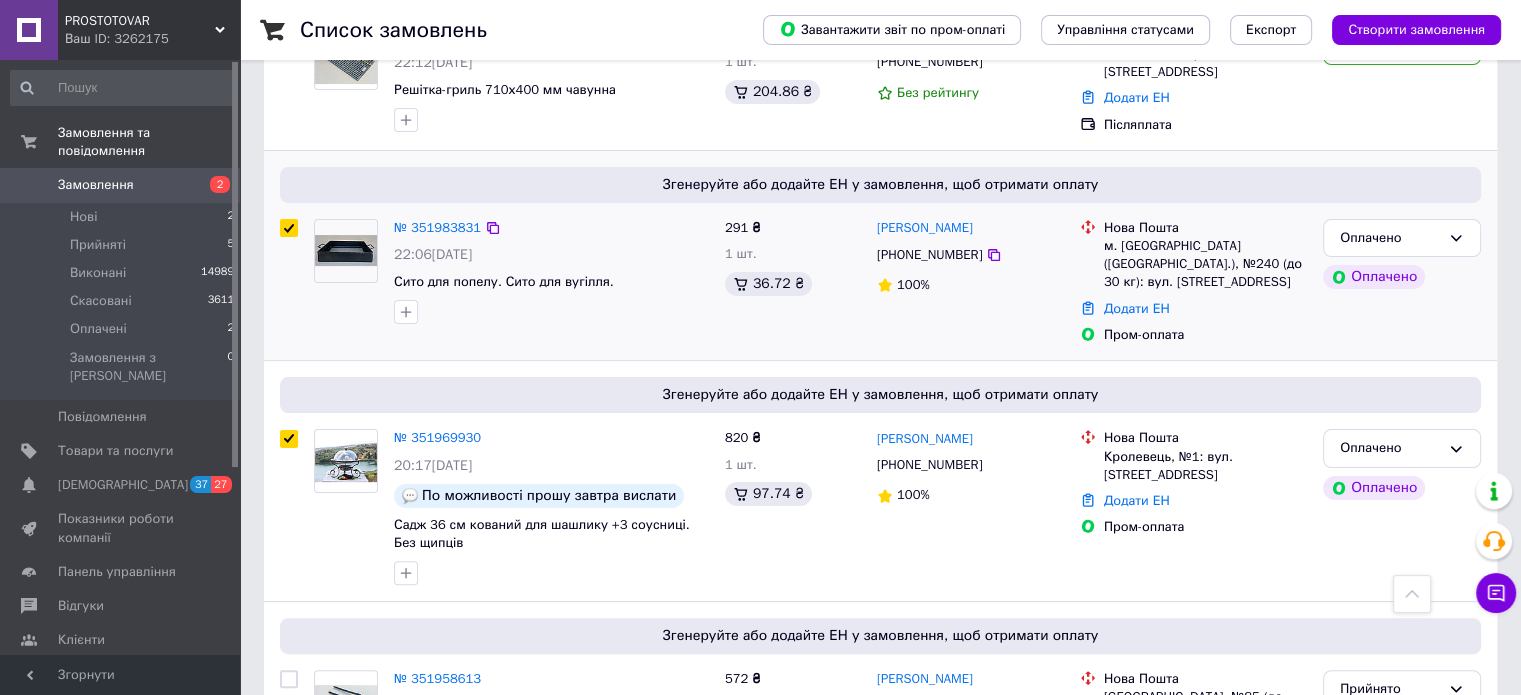 checkbox on "true" 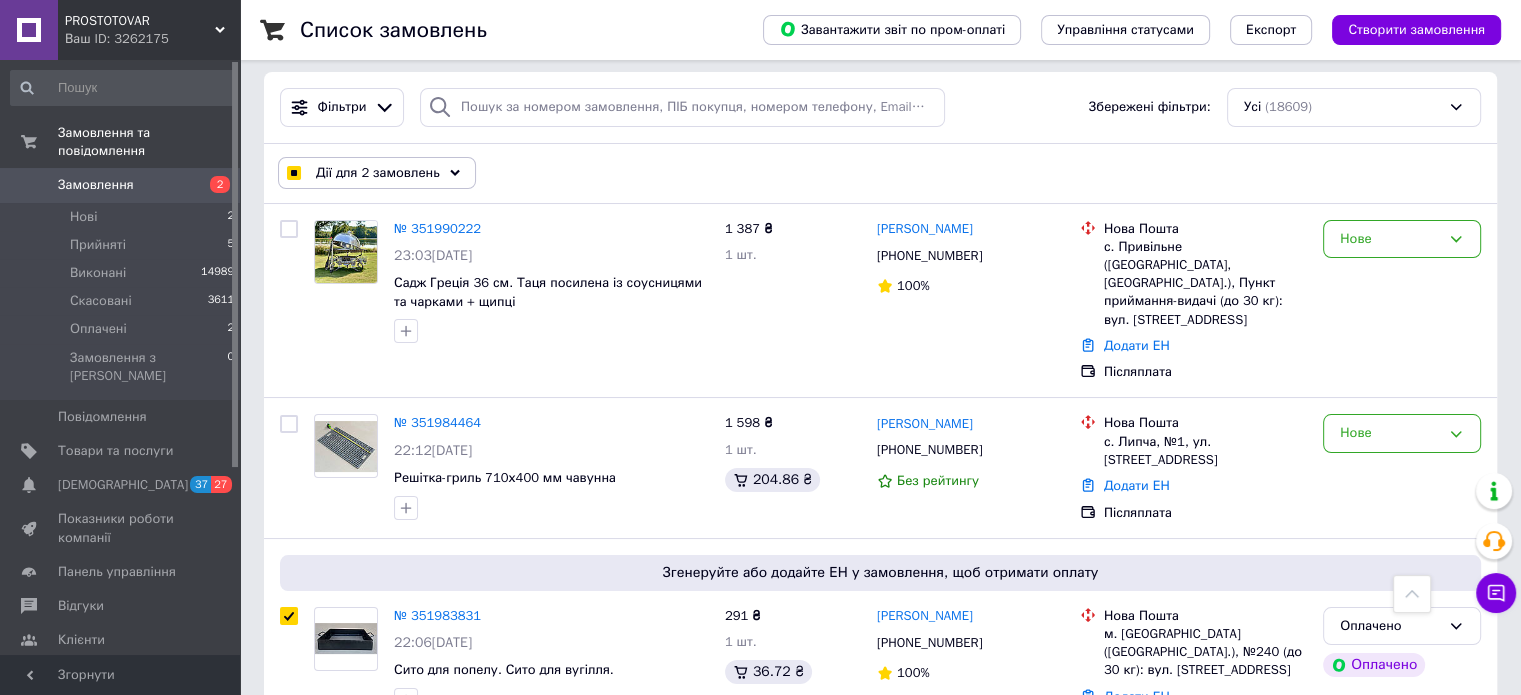 scroll, scrollTop: 0, scrollLeft: 0, axis: both 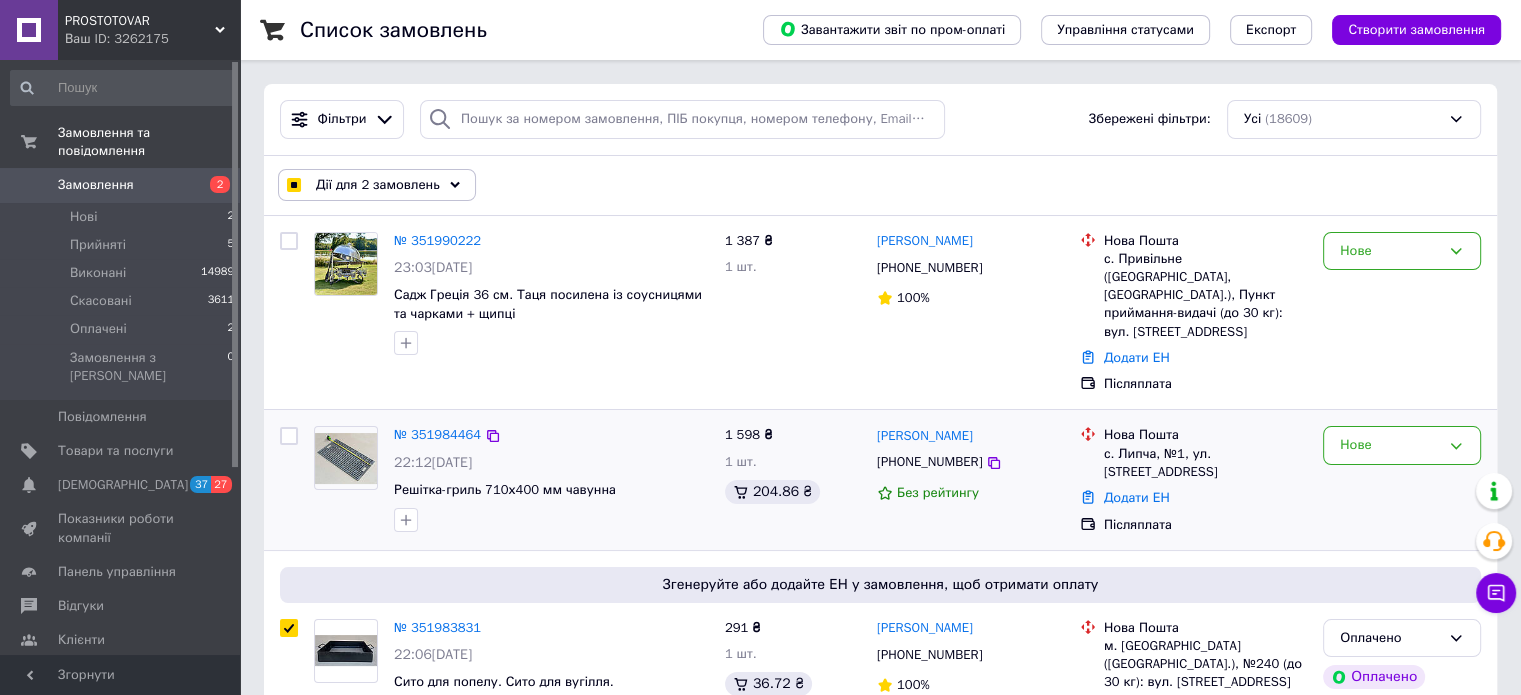 click at bounding box center (289, 436) 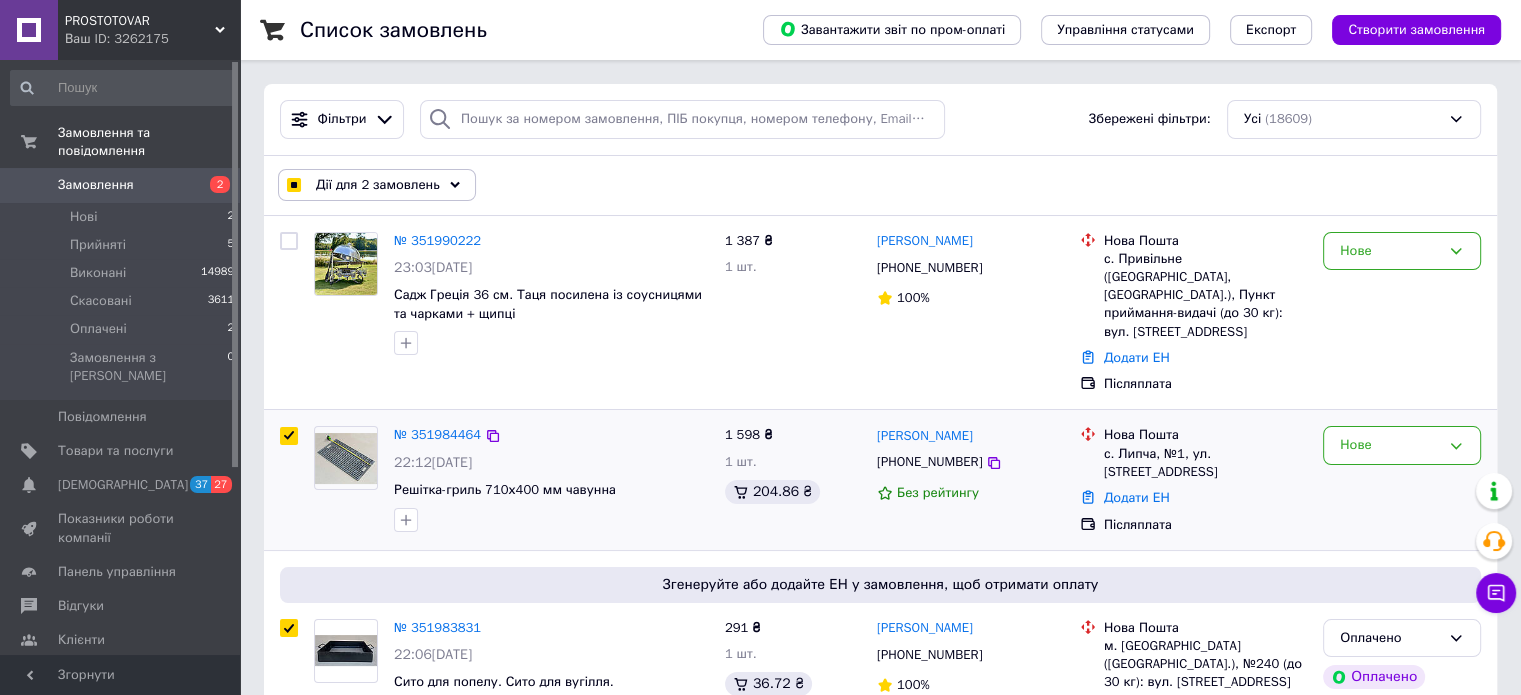 checkbox on "true" 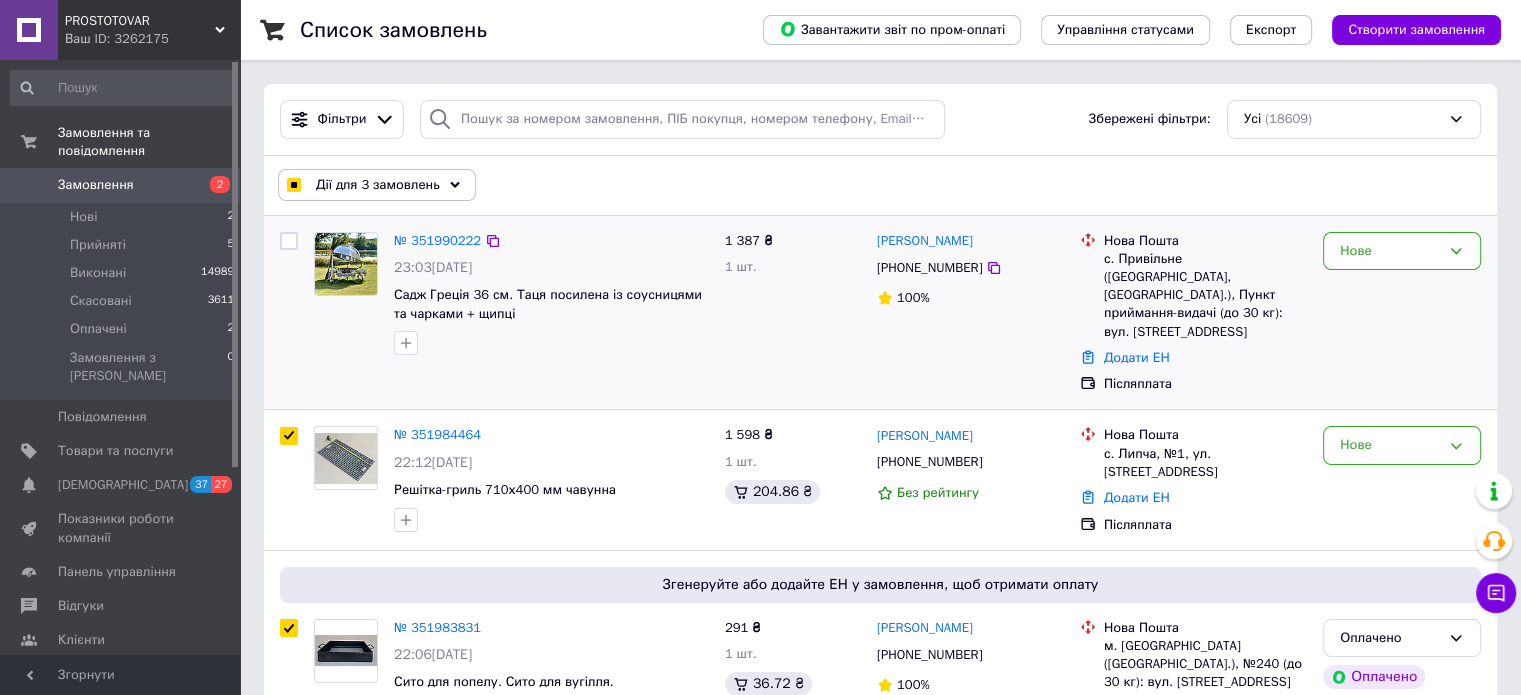 click at bounding box center [289, 241] 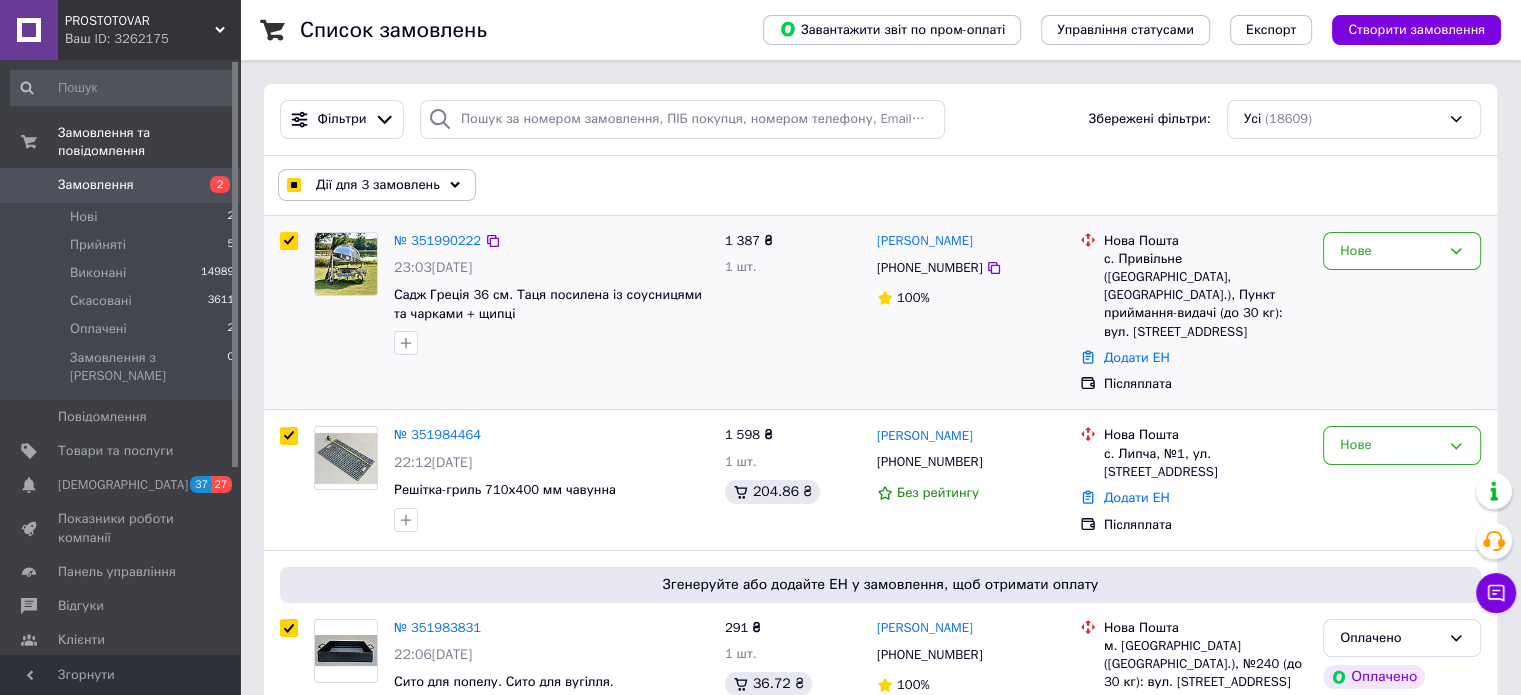 checkbox on "true" 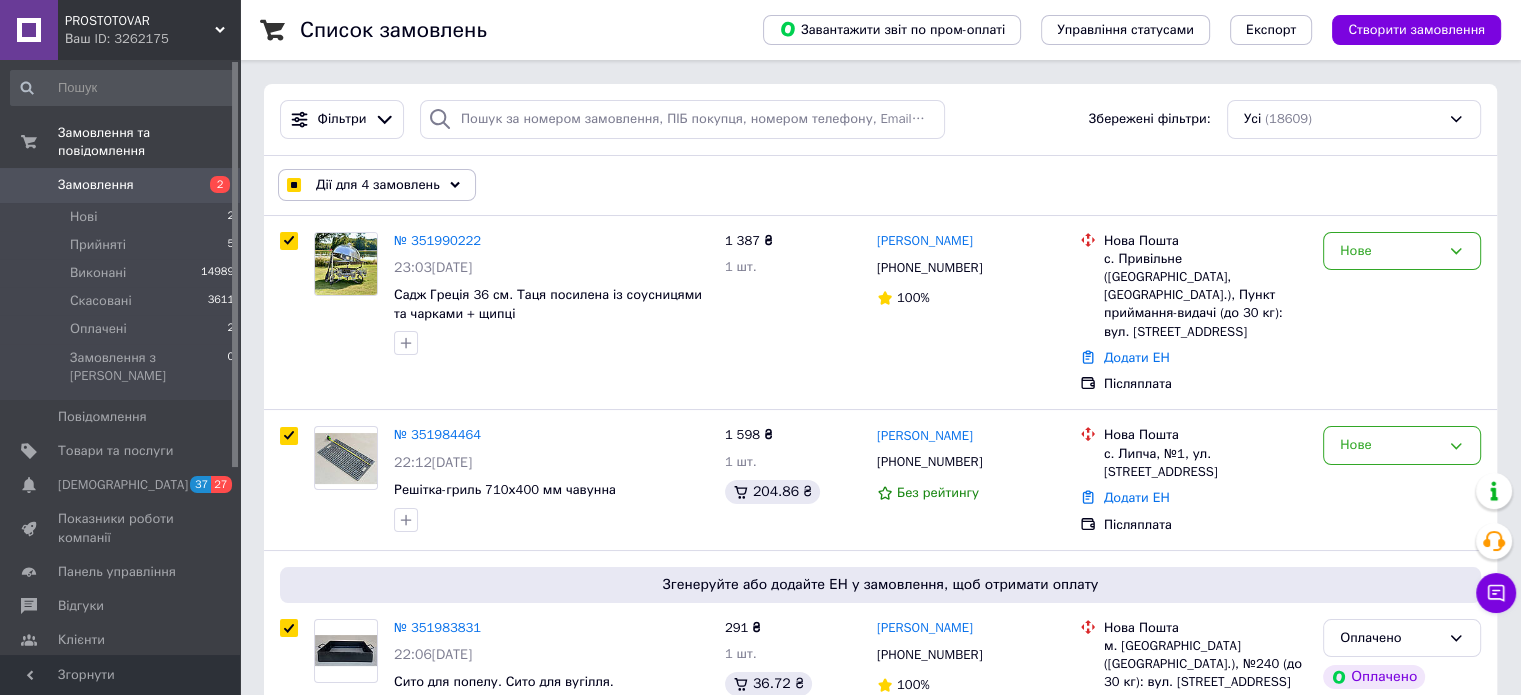 click 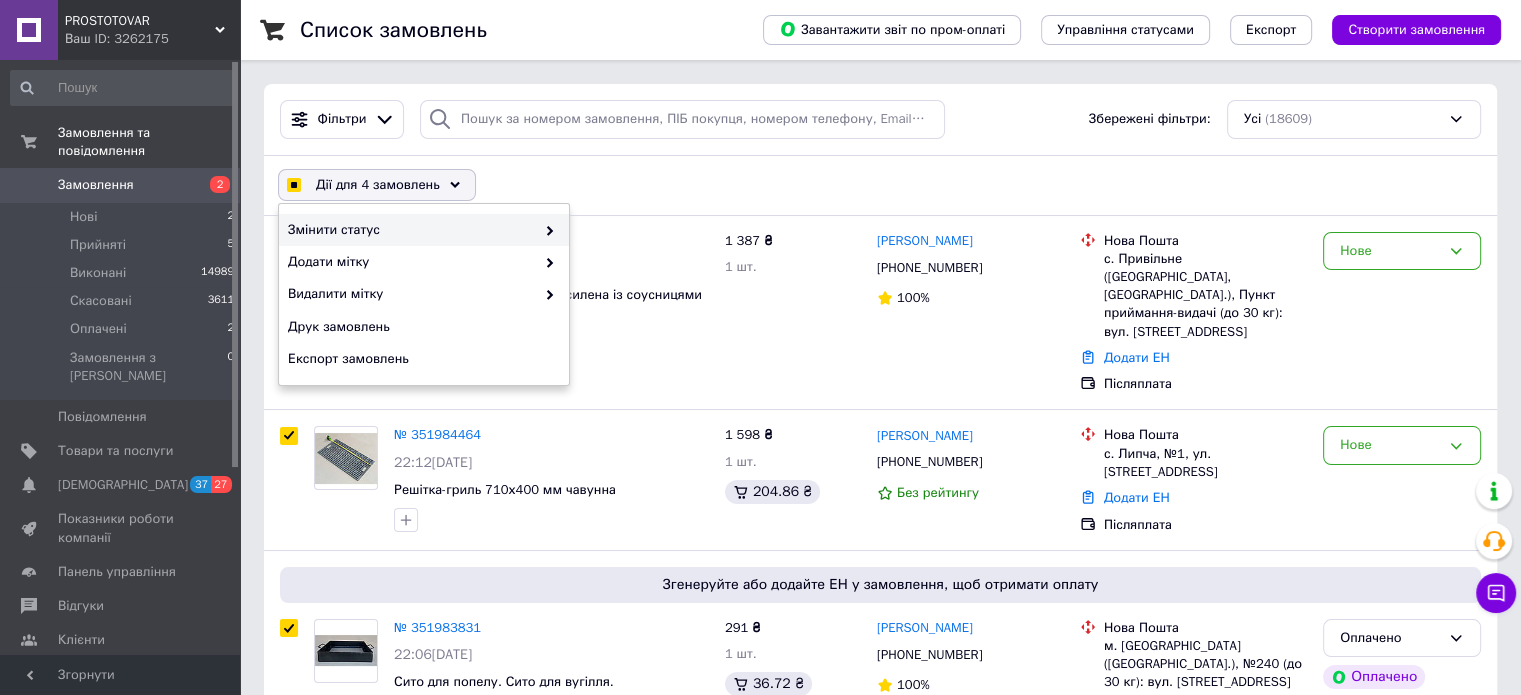 checkbox on "true" 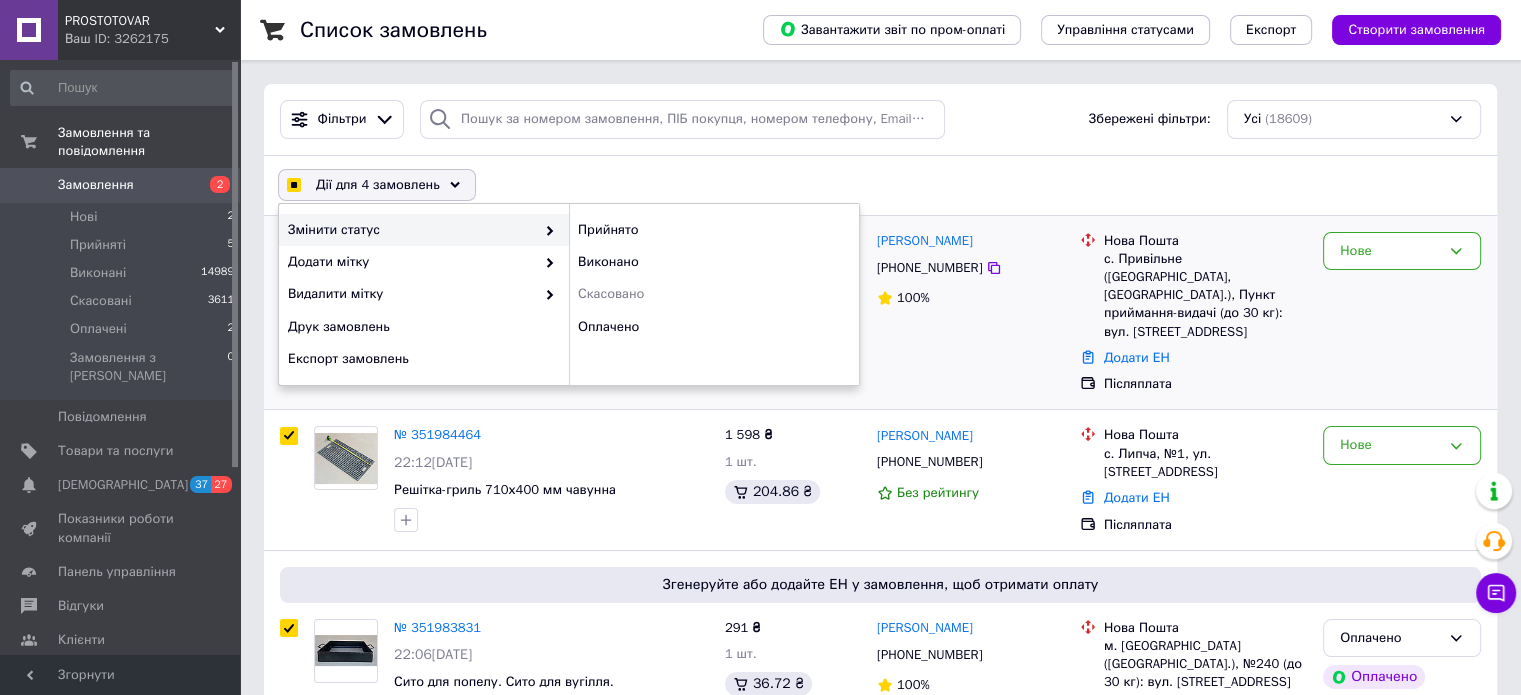 click on "Прийнято" at bounding box center [714, 230] 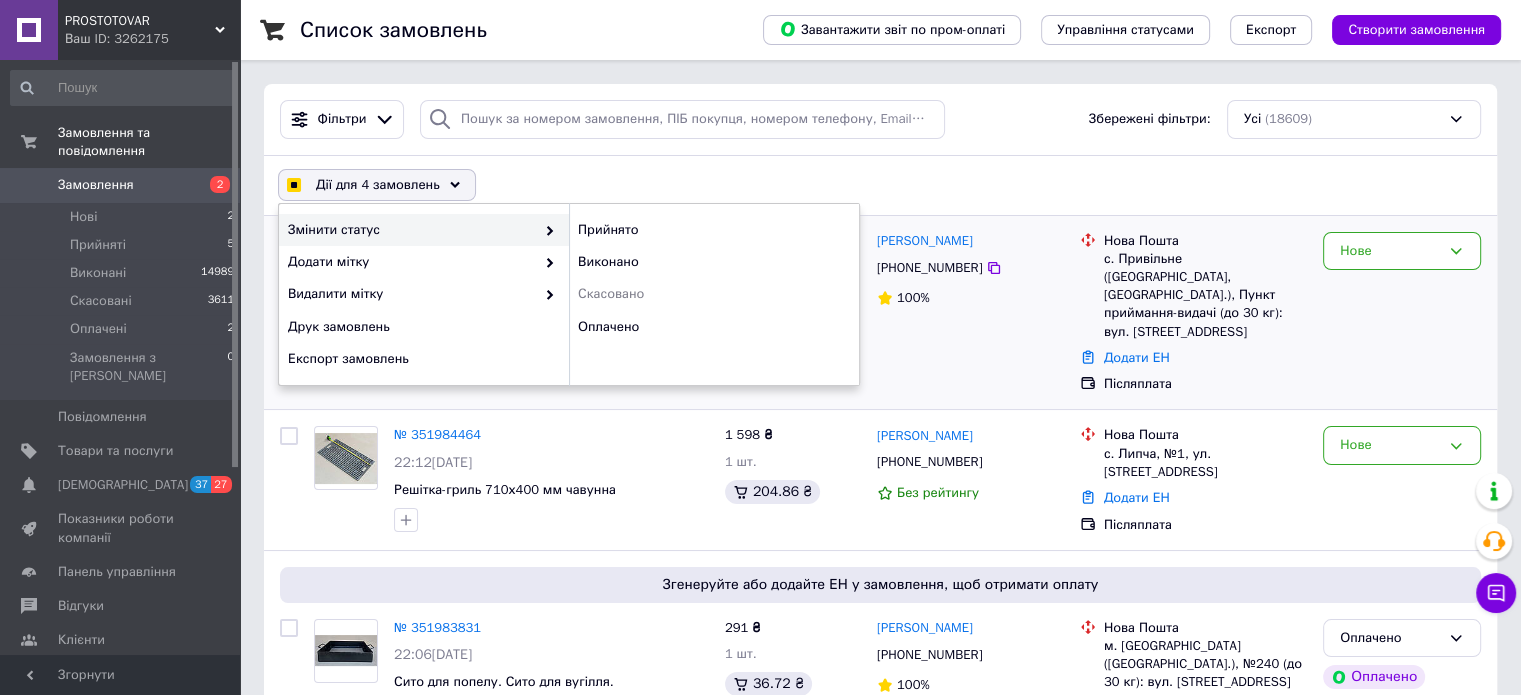 checkbox on "false" 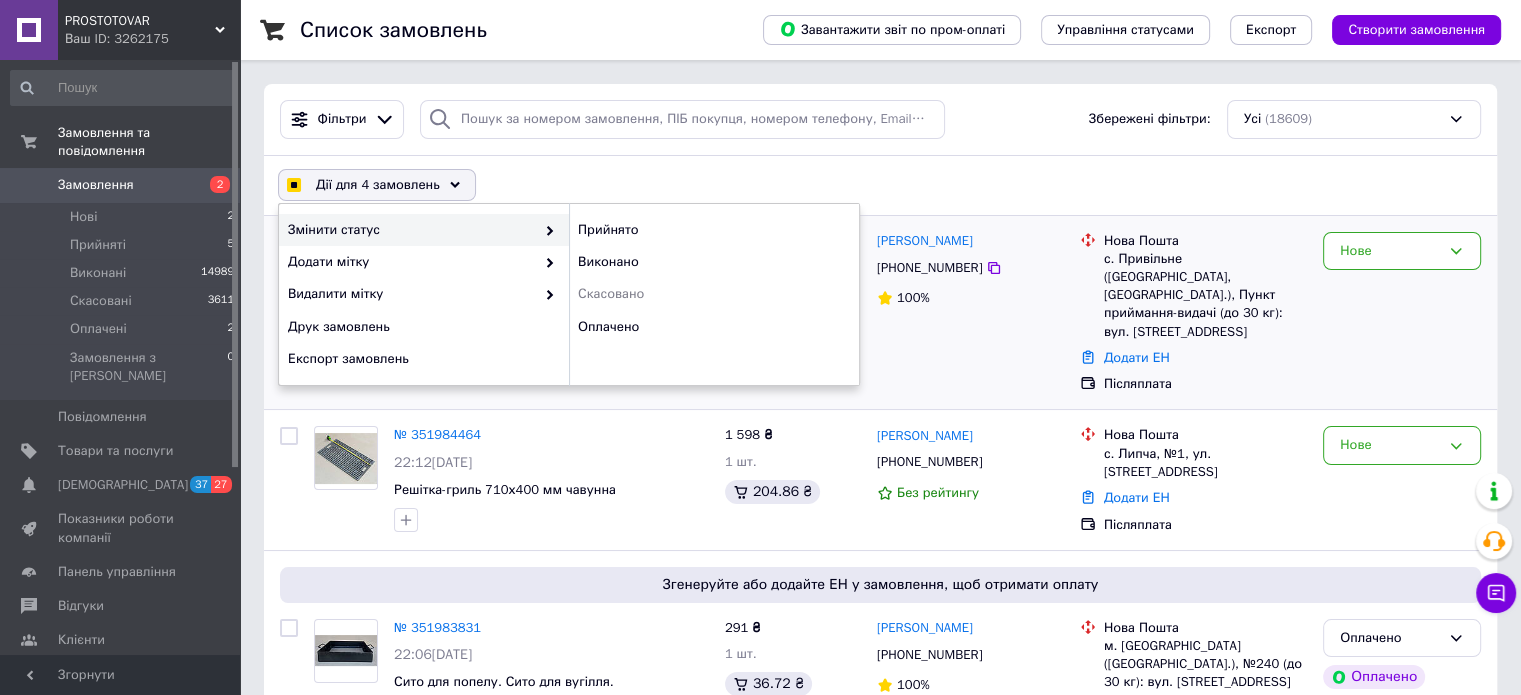checkbox on "false" 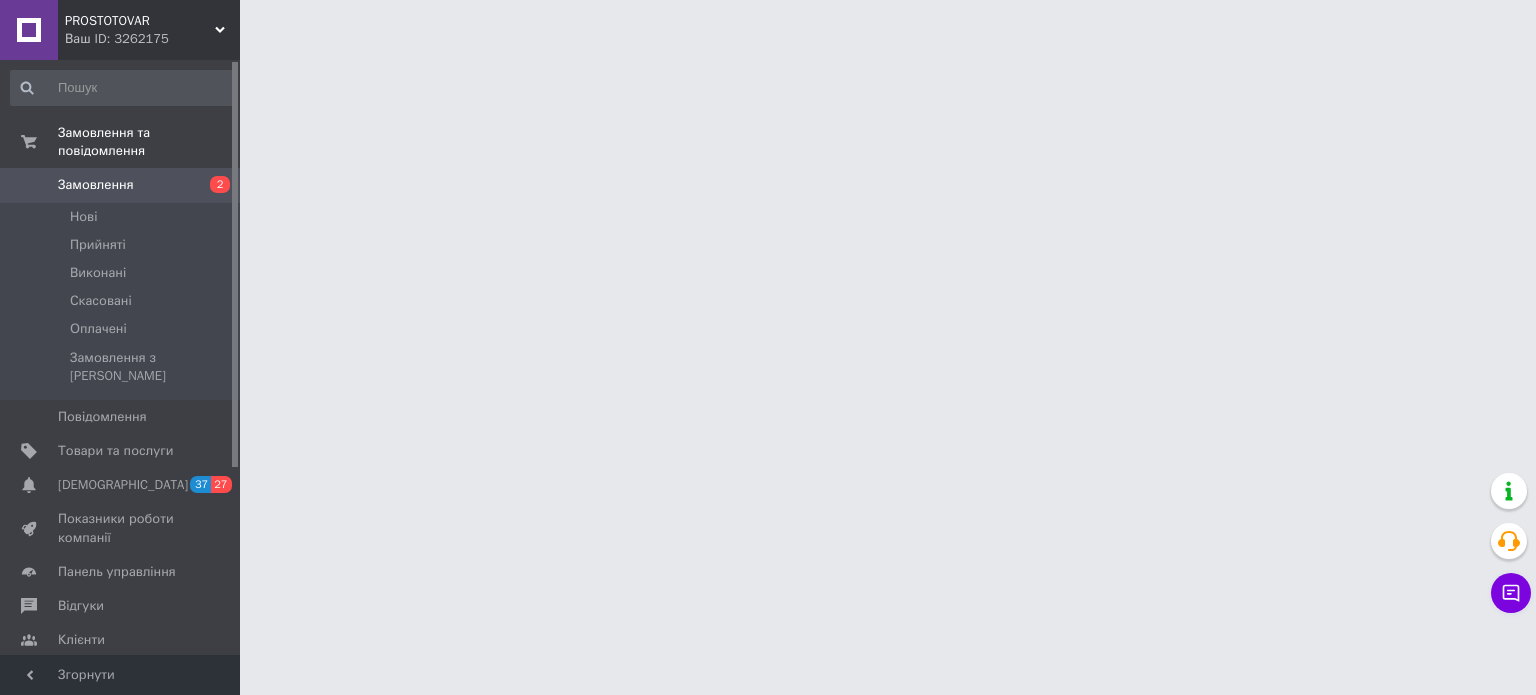 scroll, scrollTop: 0, scrollLeft: 0, axis: both 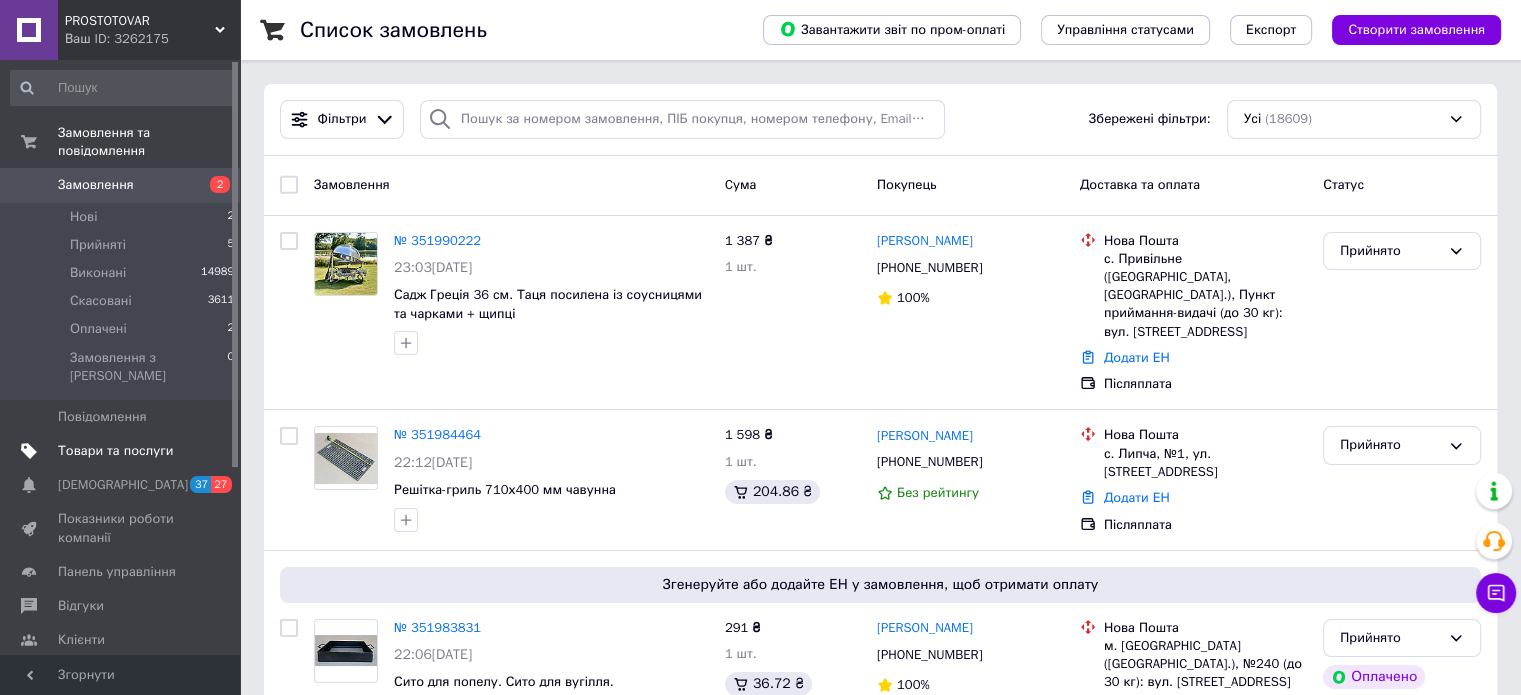 click on "Товари та послуги" at bounding box center (115, 451) 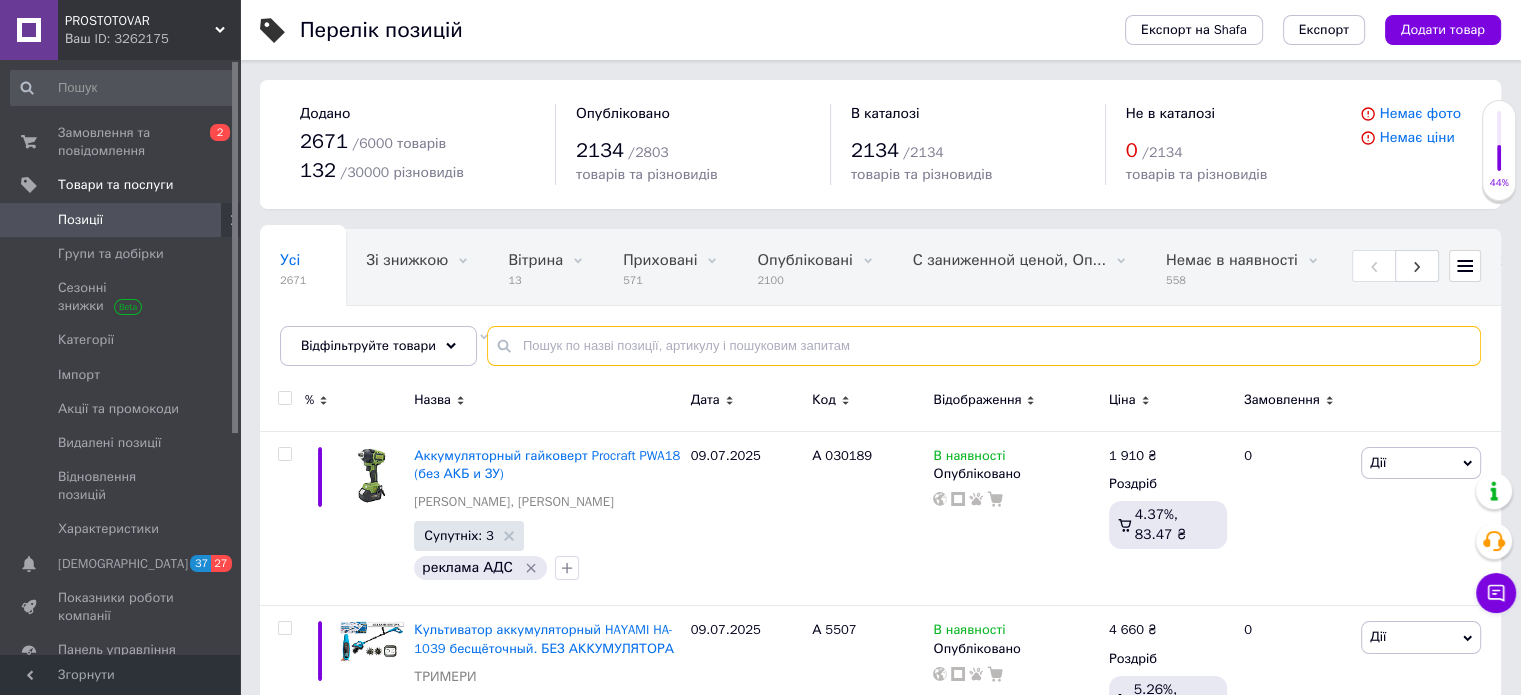 click at bounding box center (984, 346) 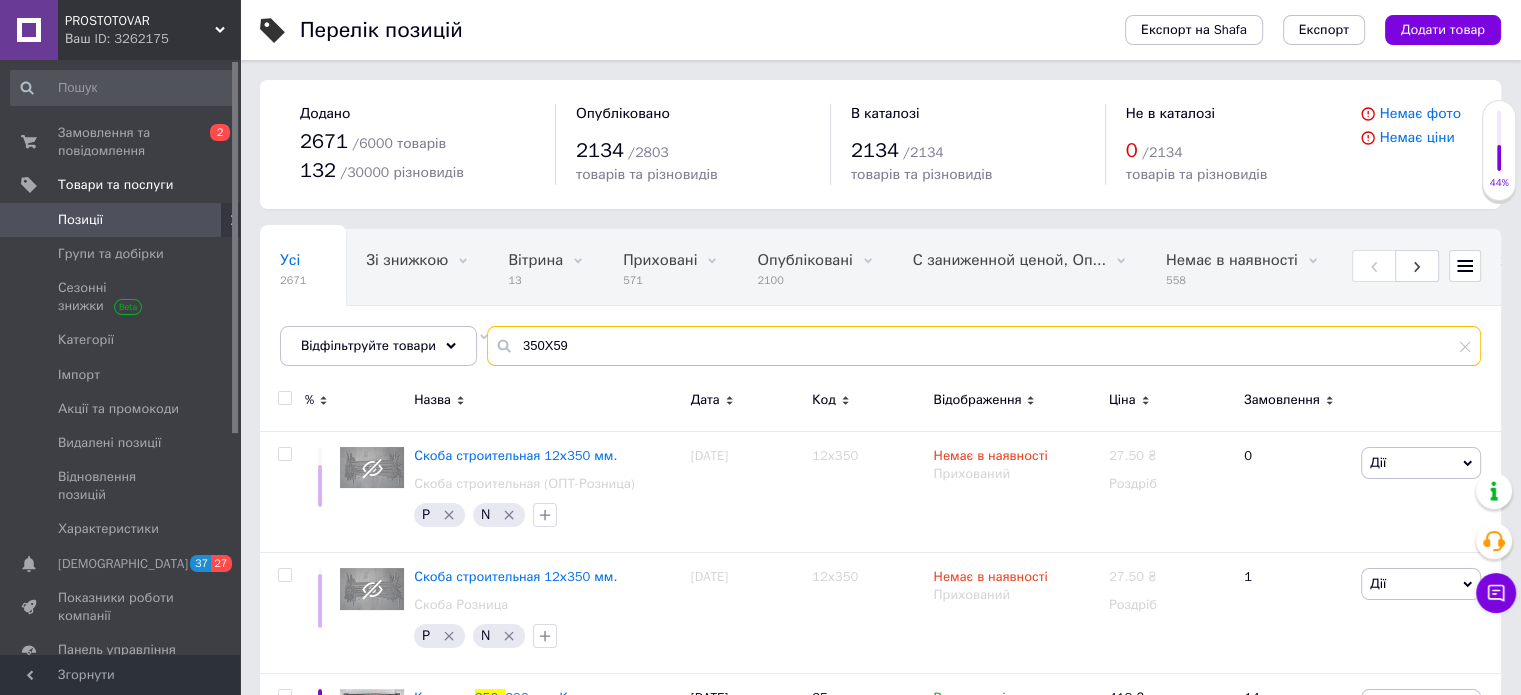 type on "350Х590" 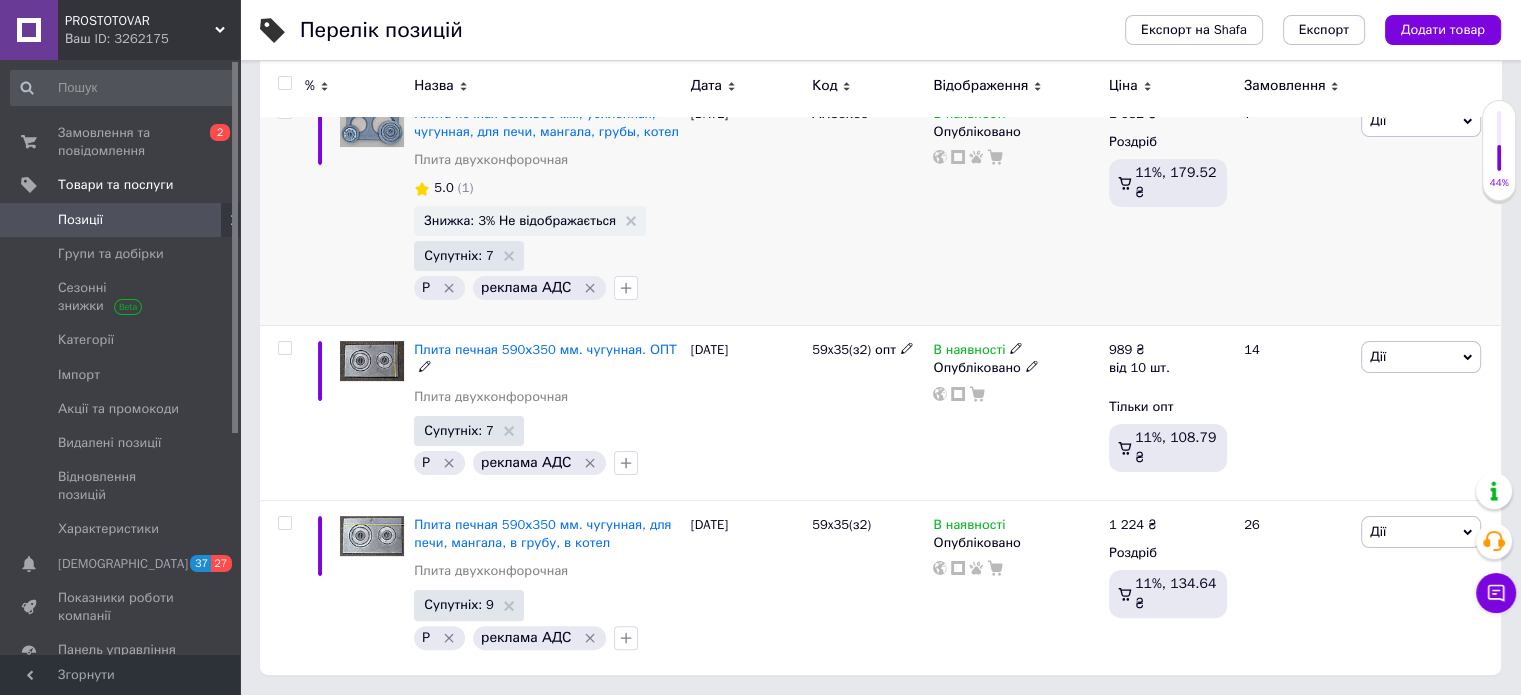scroll, scrollTop: 335, scrollLeft: 0, axis: vertical 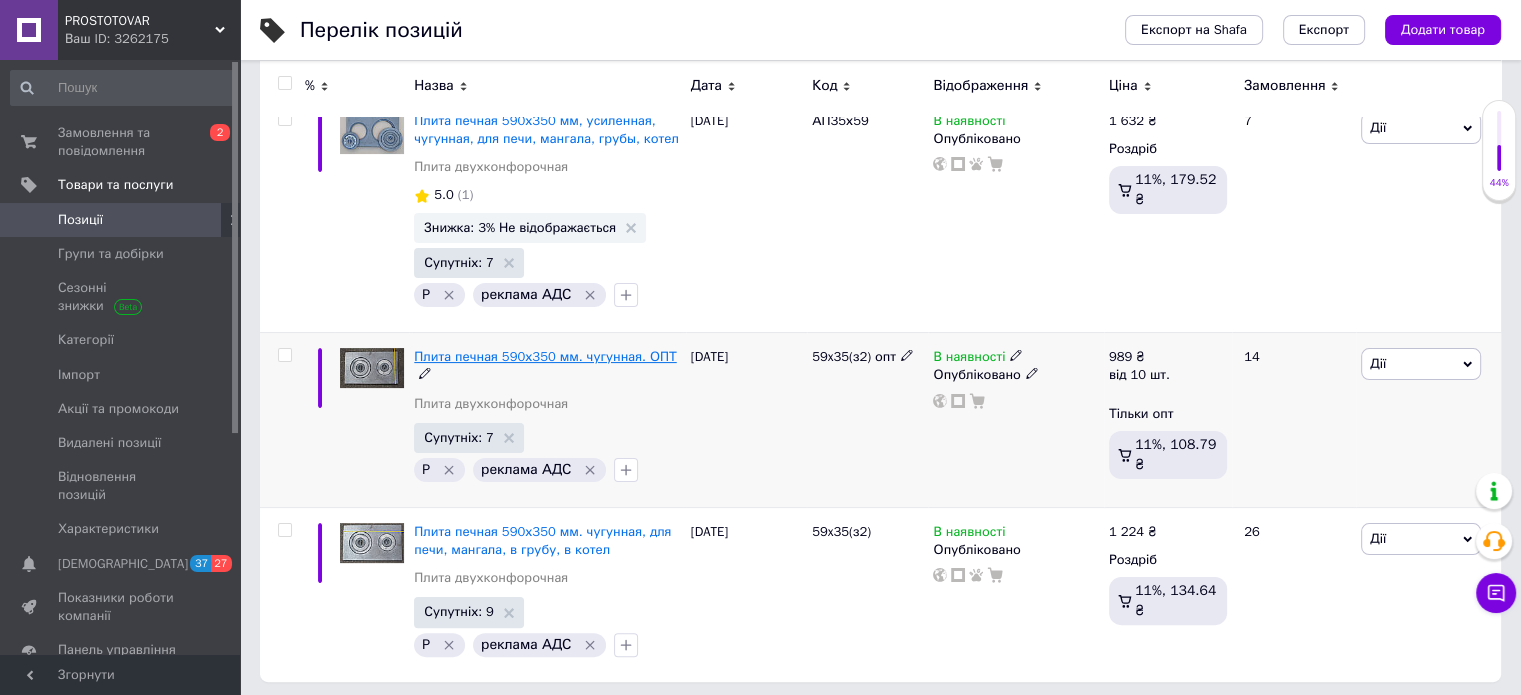 click on "Плита печная  590х350 мм. чугунная. ОПТ" at bounding box center [545, 356] 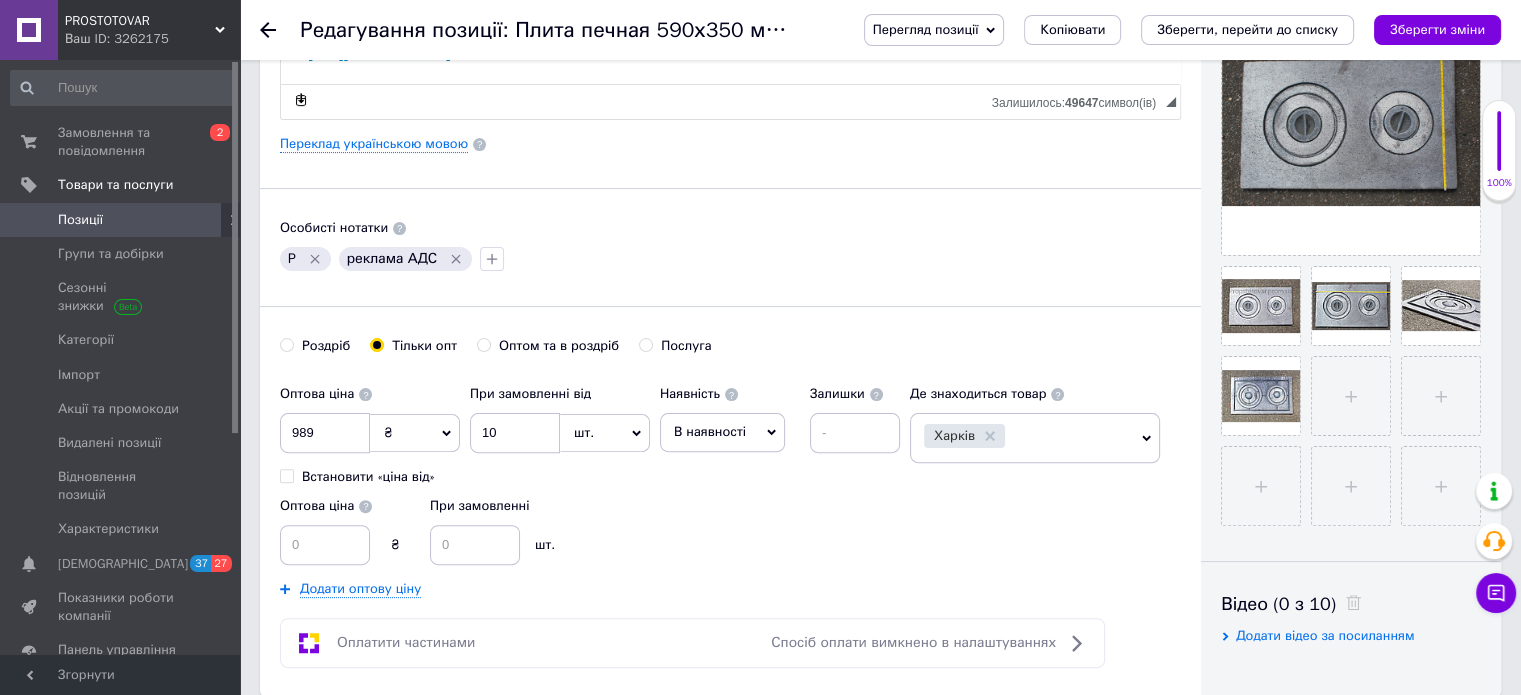 scroll, scrollTop: 600, scrollLeft: 0, axis: vertical 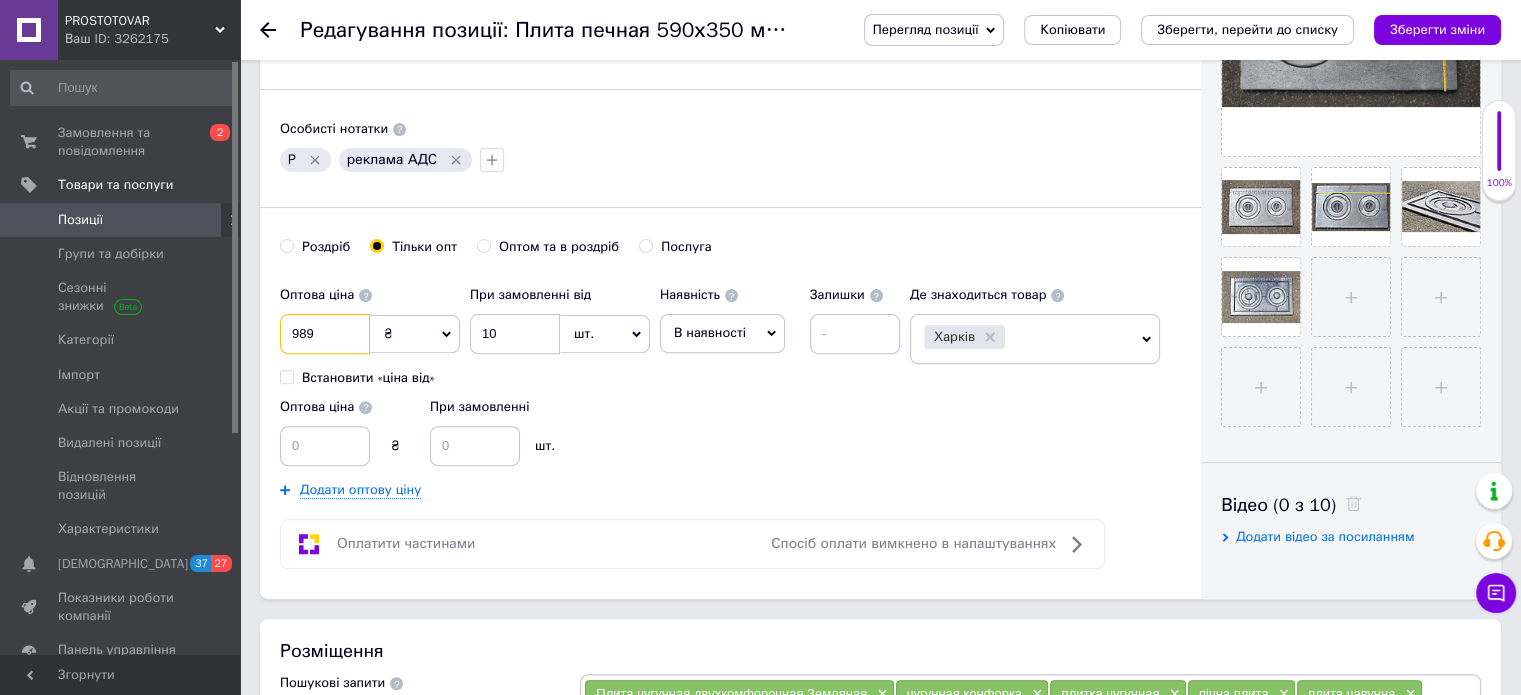 click on "989" at bounding box center [325, 334] 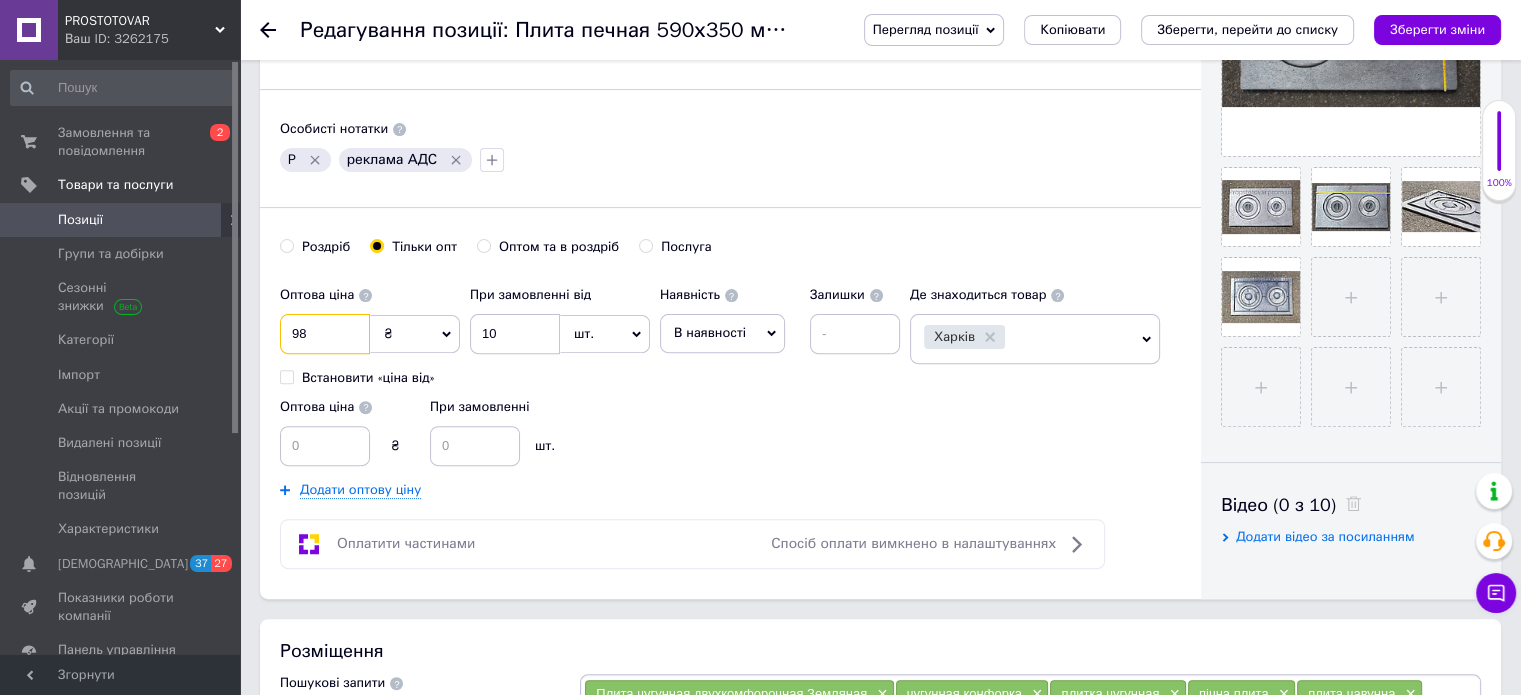 type on "9" 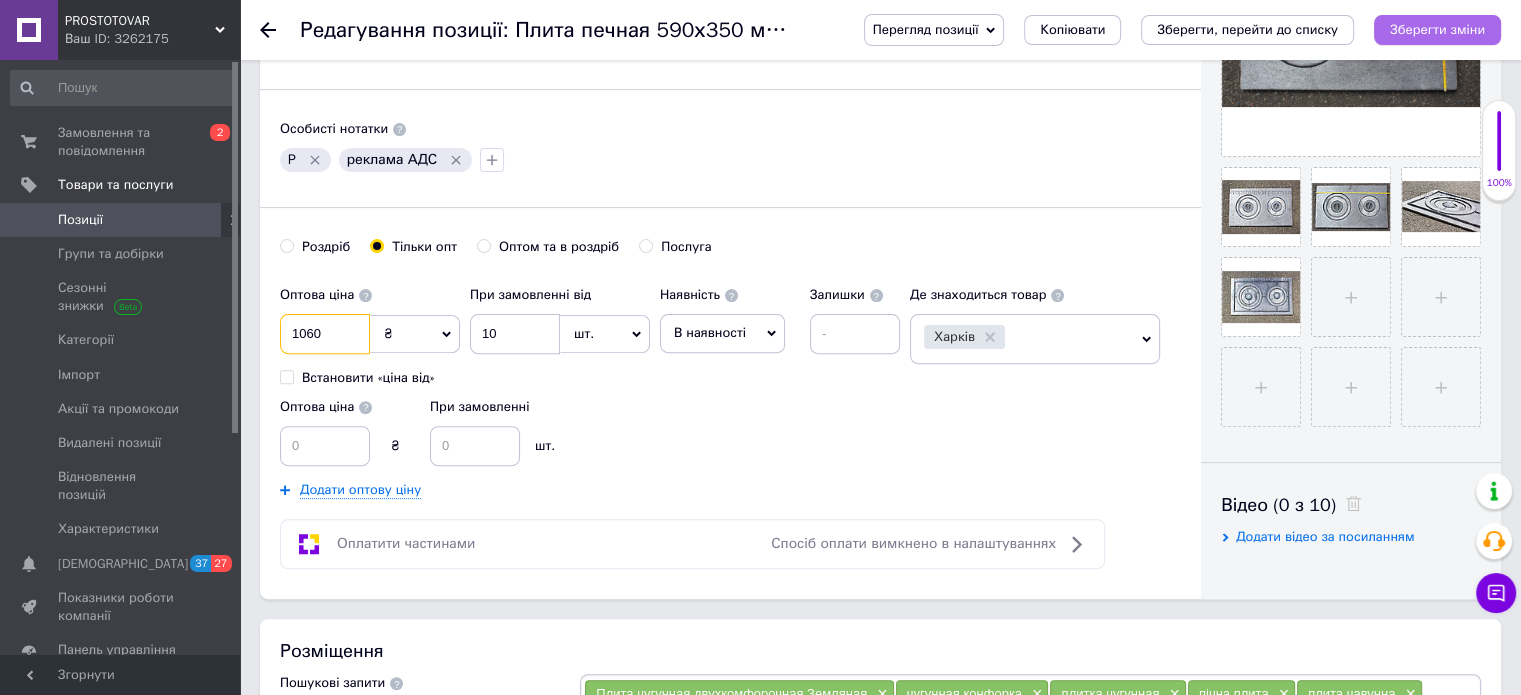 type on "1060" 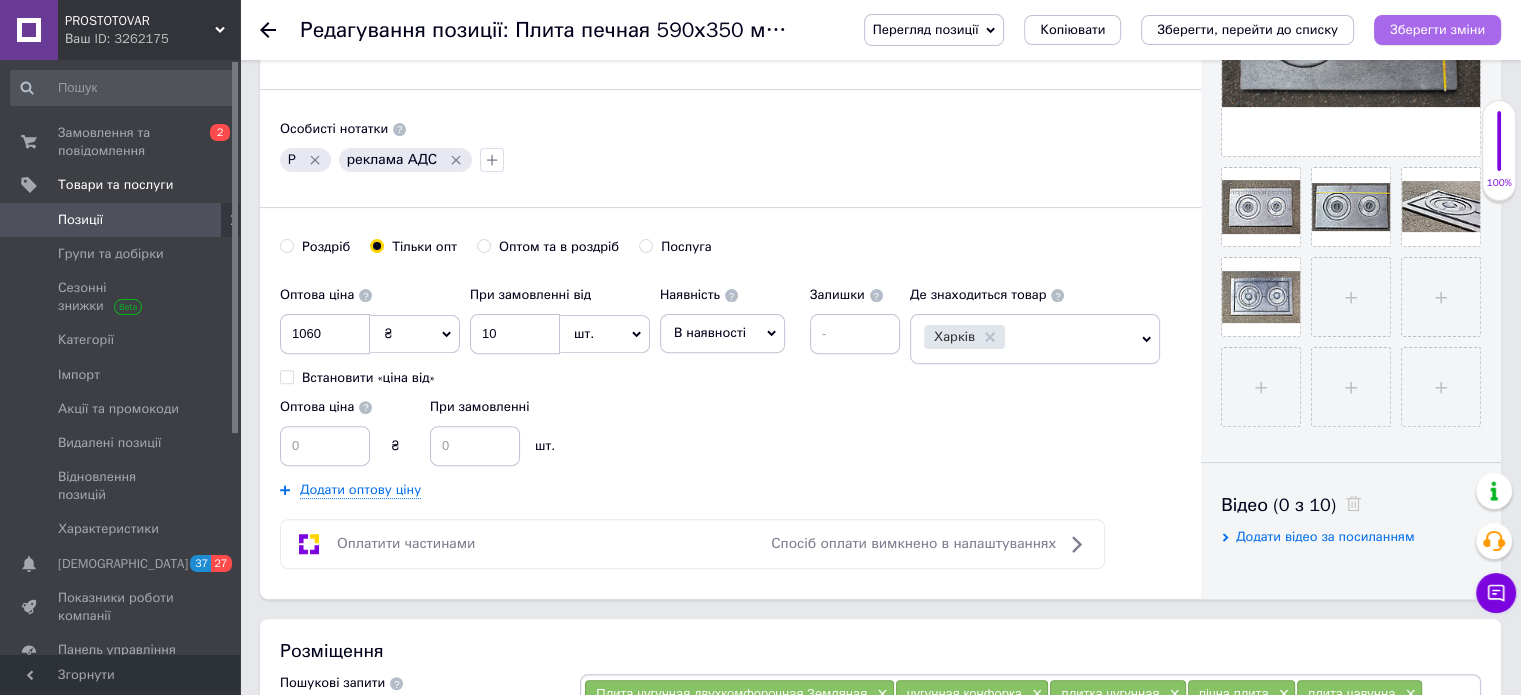 click on "Зберегти зміни" at bounding box center [1437, 29] 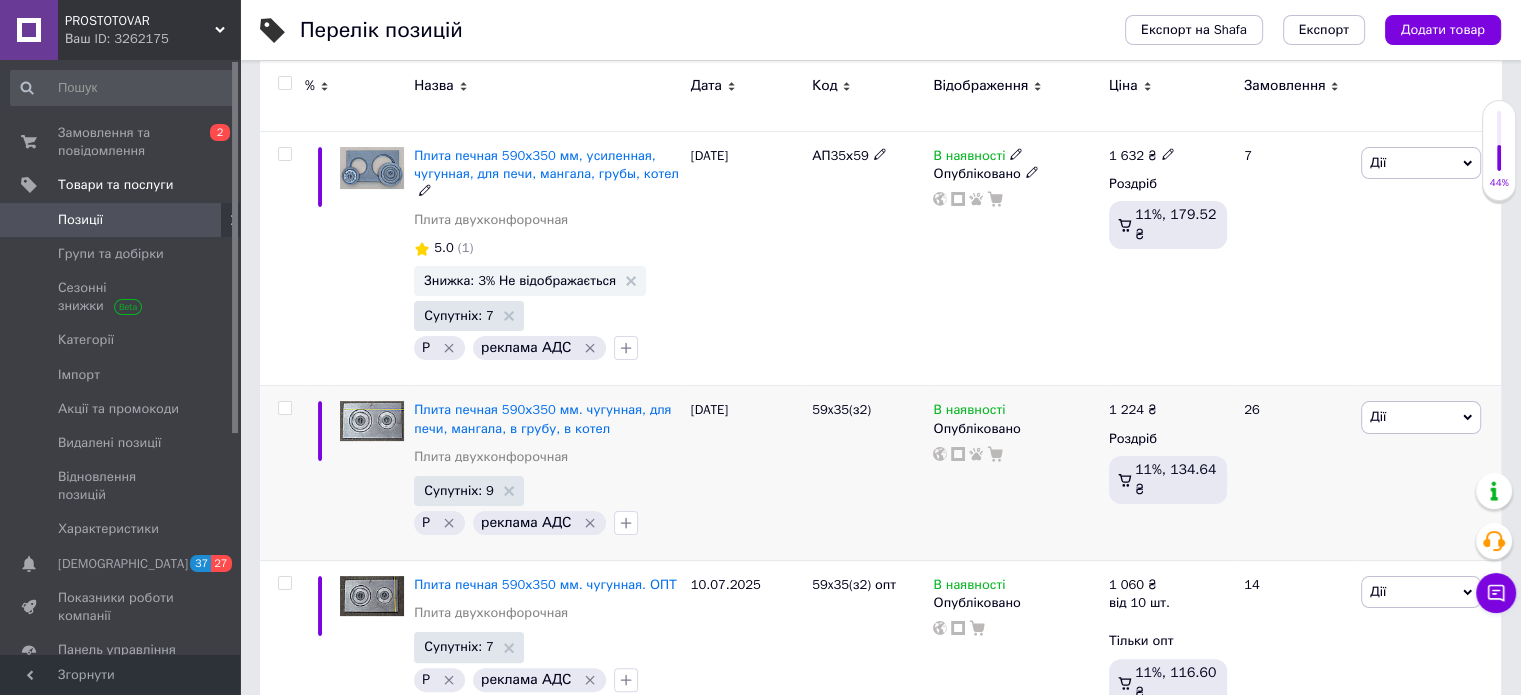 scroll, scrollTop: 335, scrollLeft: 0, axis: vertical 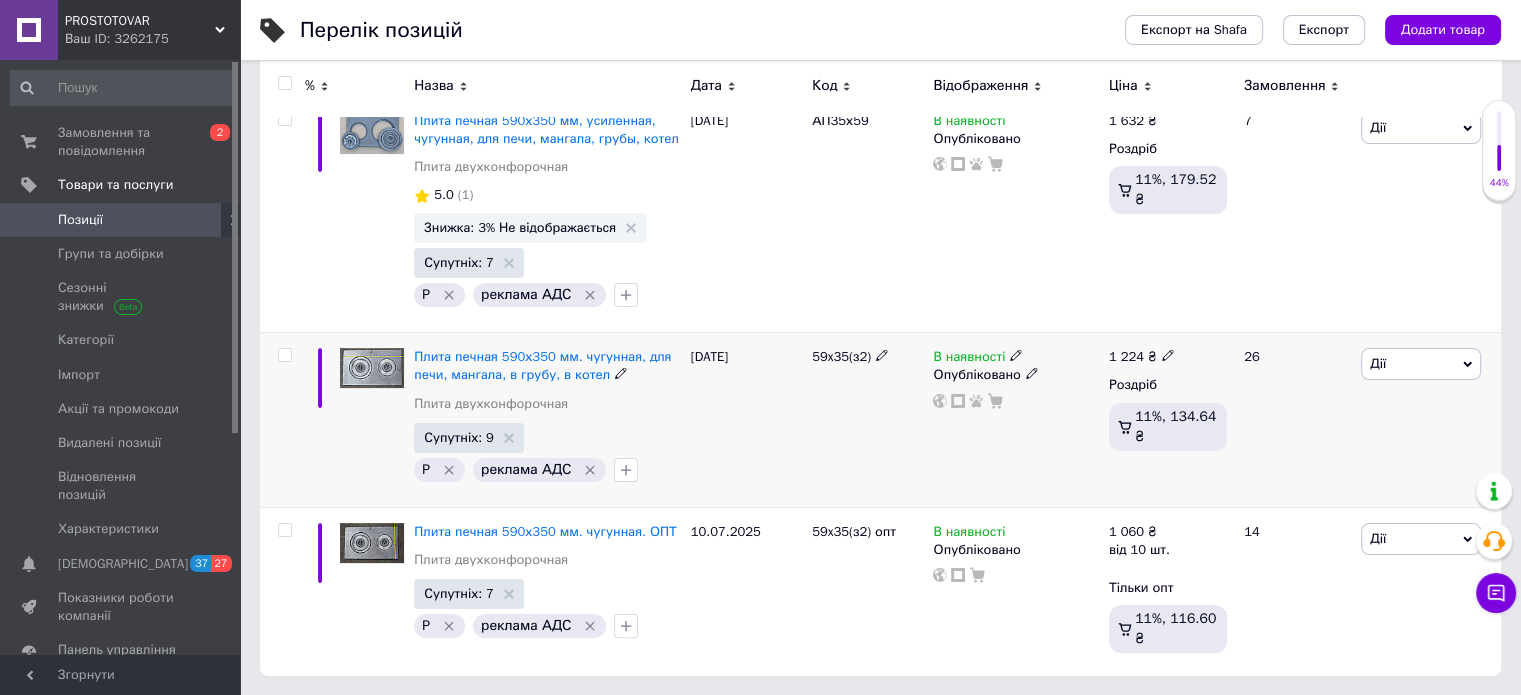 click 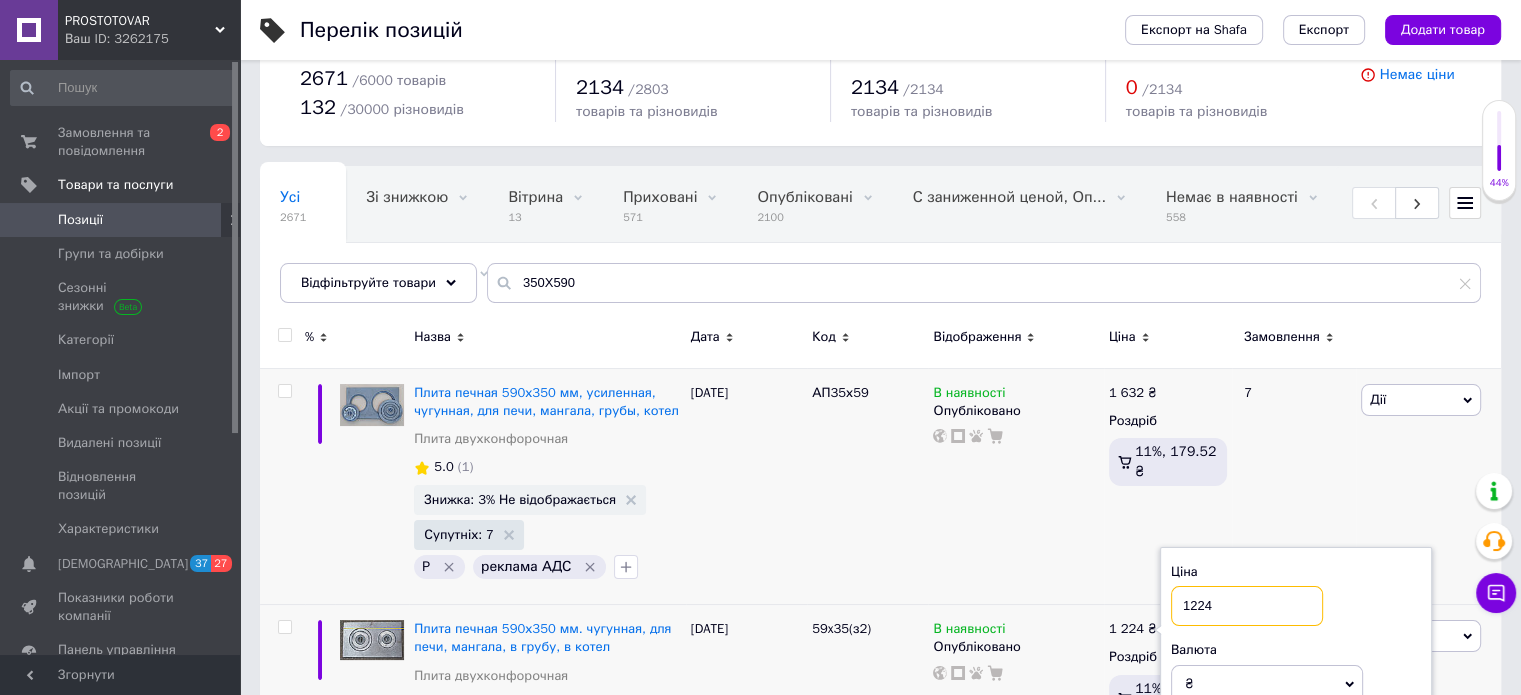 scroll, scrollTop: 0, scrollLeft: 0, axis: both 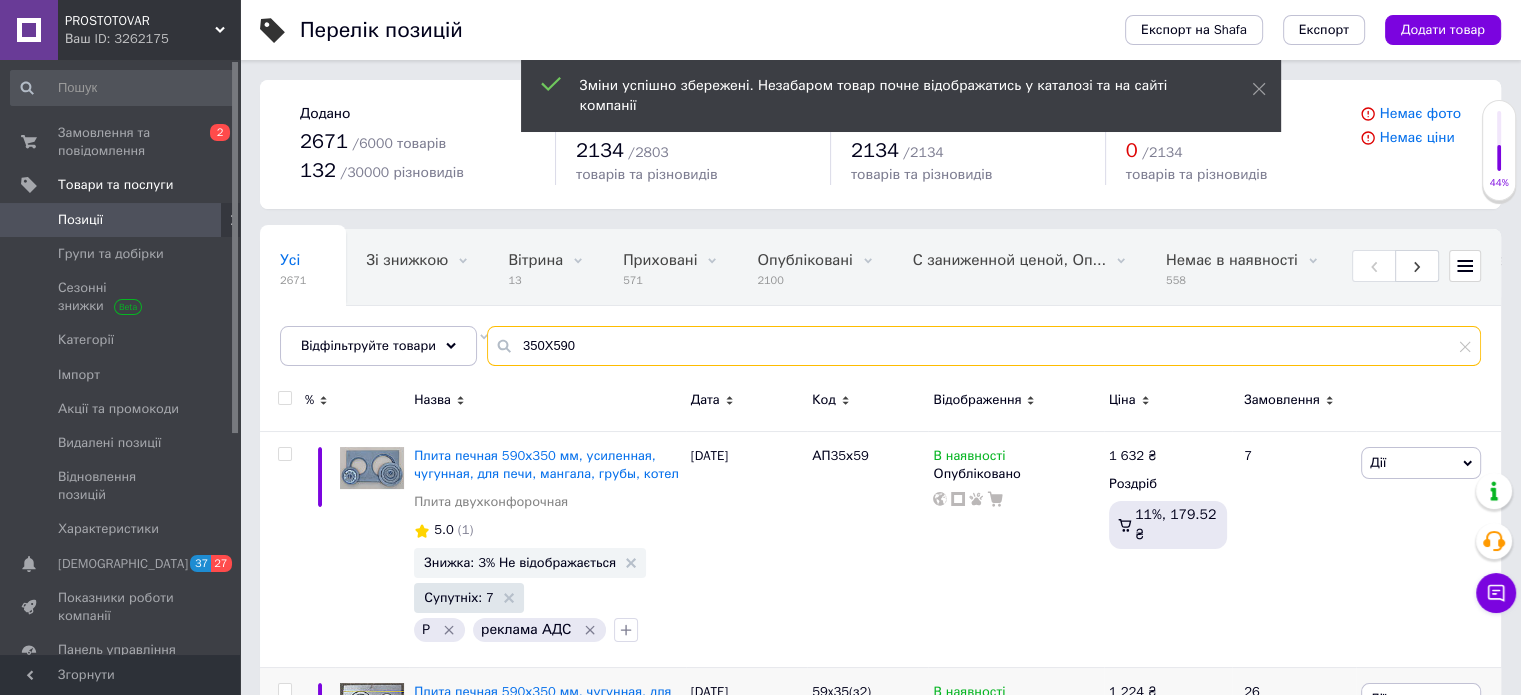 drag, startPoint x: 574, startPoint y: 348, endPoint x: 509, endPoint y: 347, distance: 65.00769 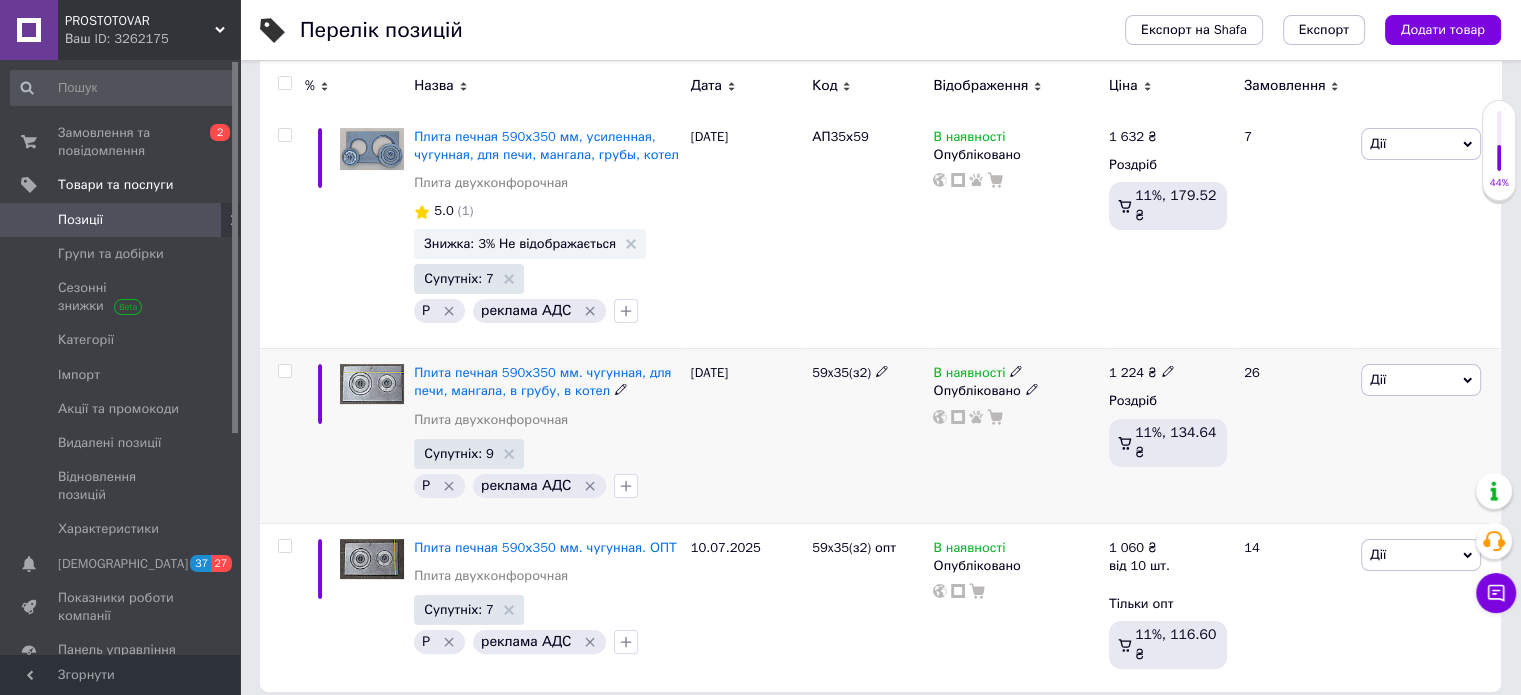 scroll, scrollTop: 335, scrollLeft: 0, axis: vertical 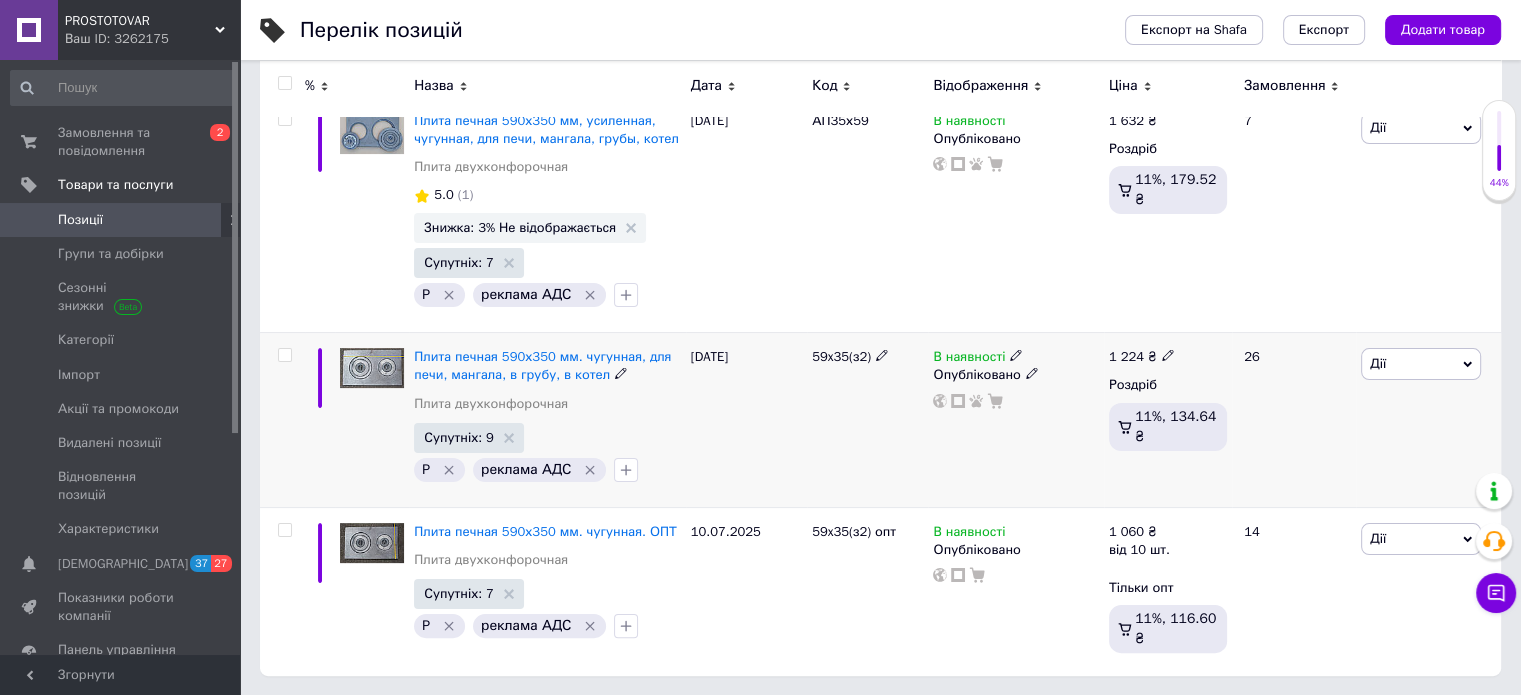 click 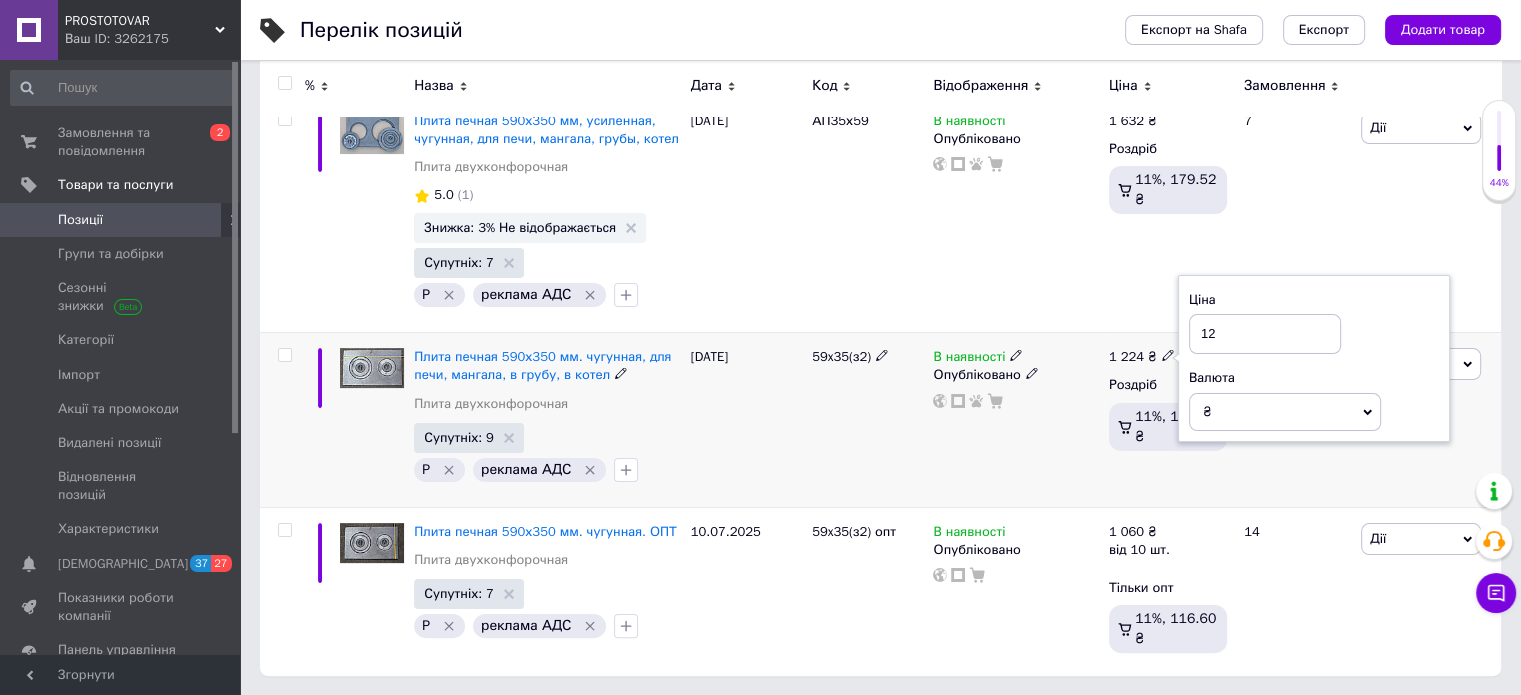 type on "1" 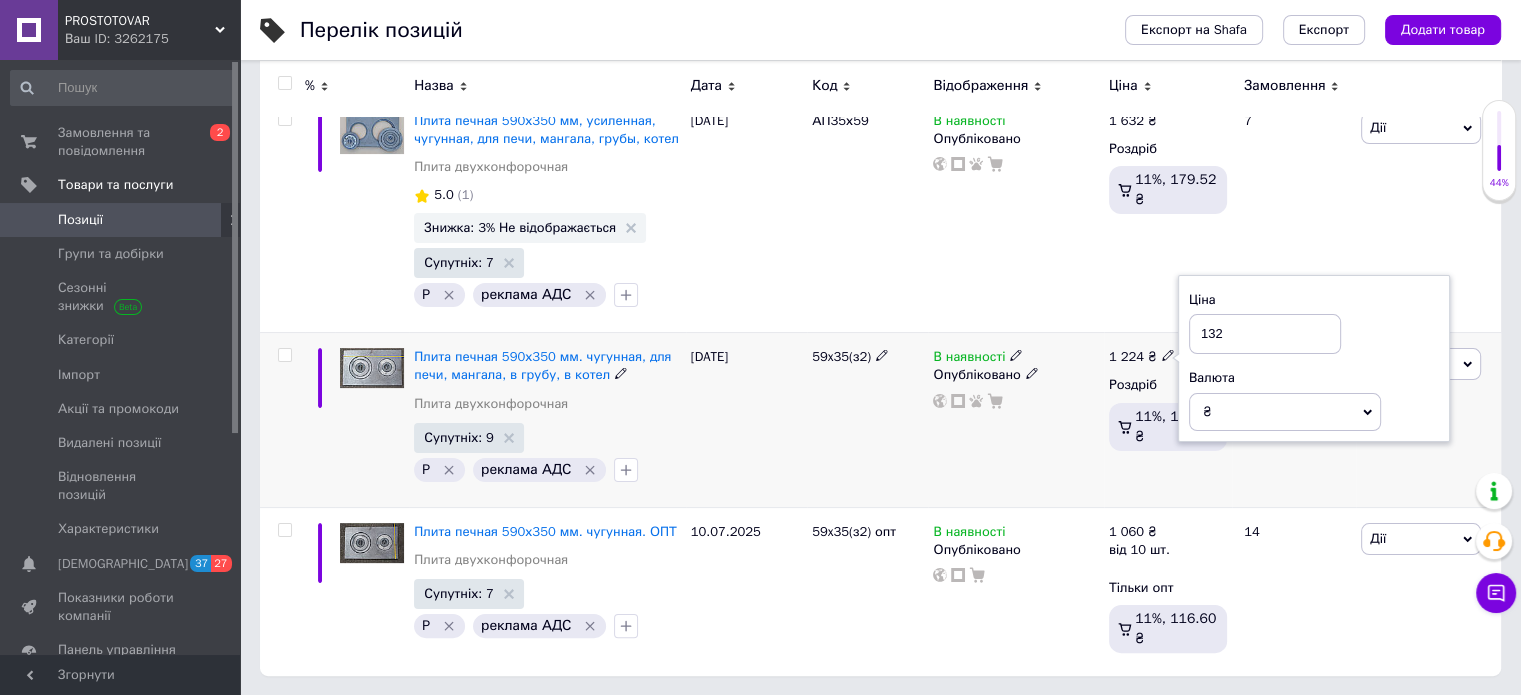 type on "1325" 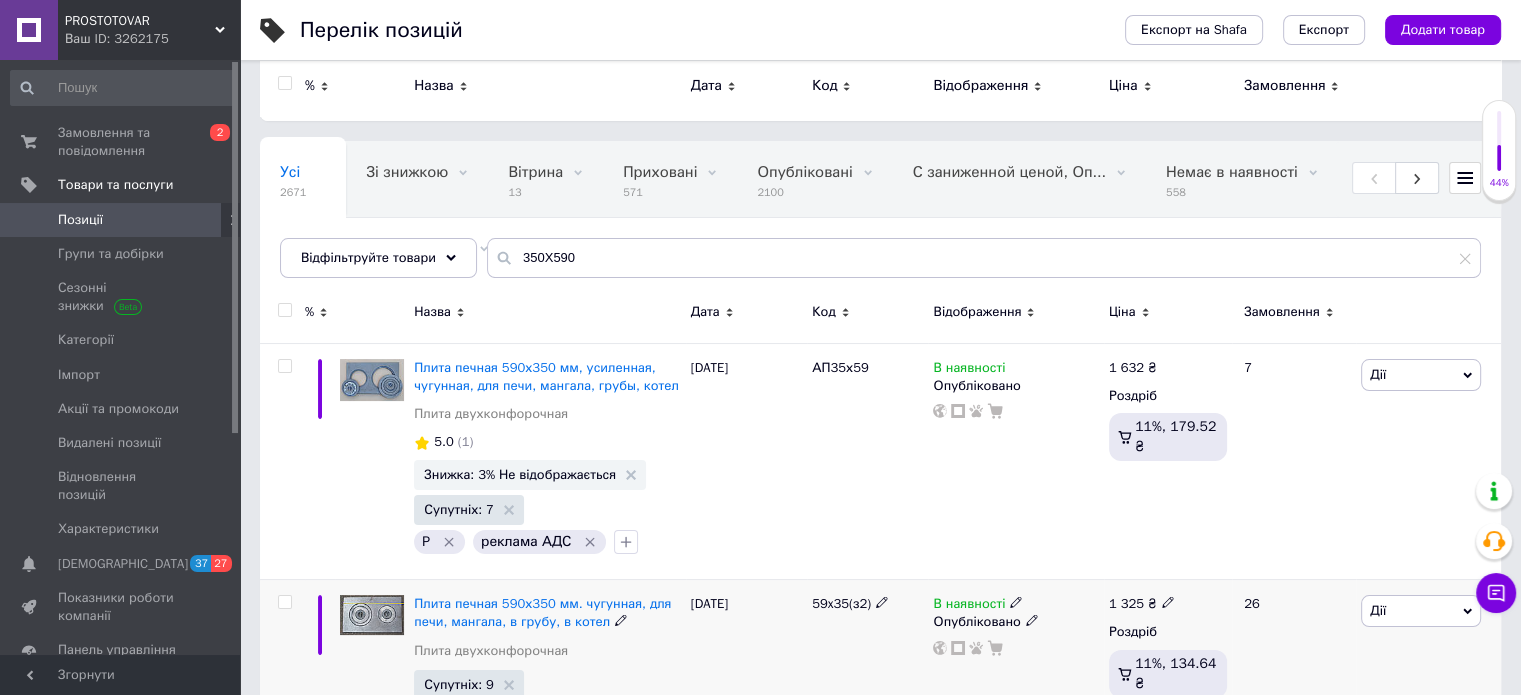 scroll, scrollTop: 0, scrollLeft: 0, axis: both 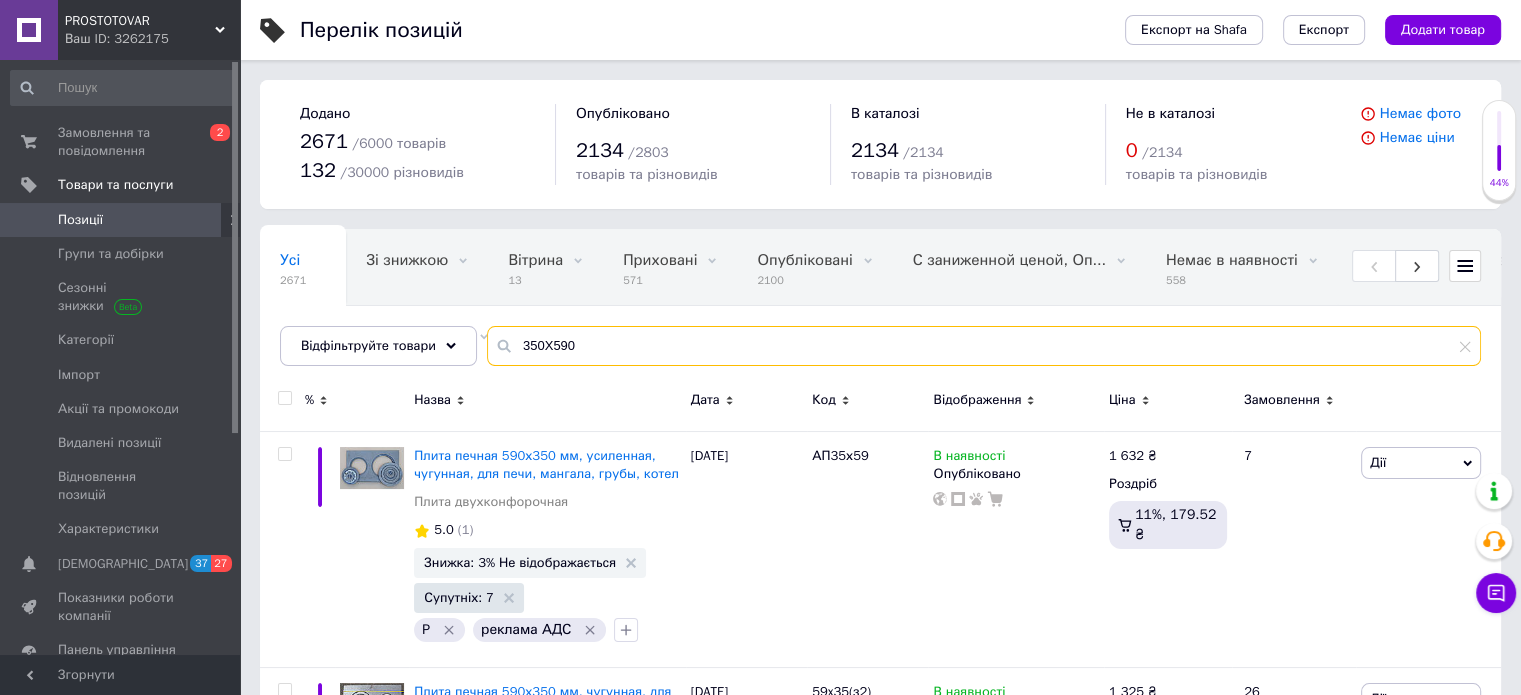 drag, startPoint x: 598, startPoint y: 351, endPoint x: 516, endPoint y: 349, distance: 82.02438 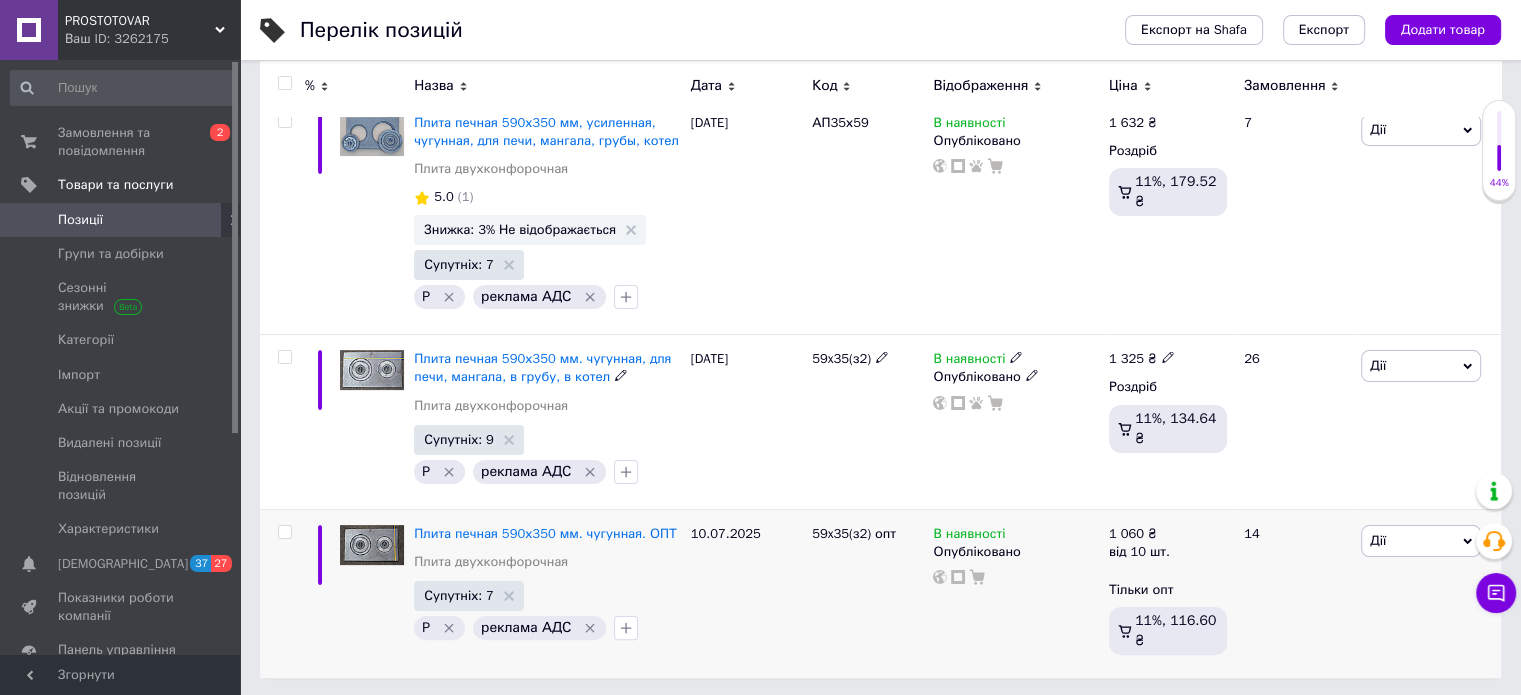 scroll, scrollTop: 335, scrollLeft: 0, axis: vertical 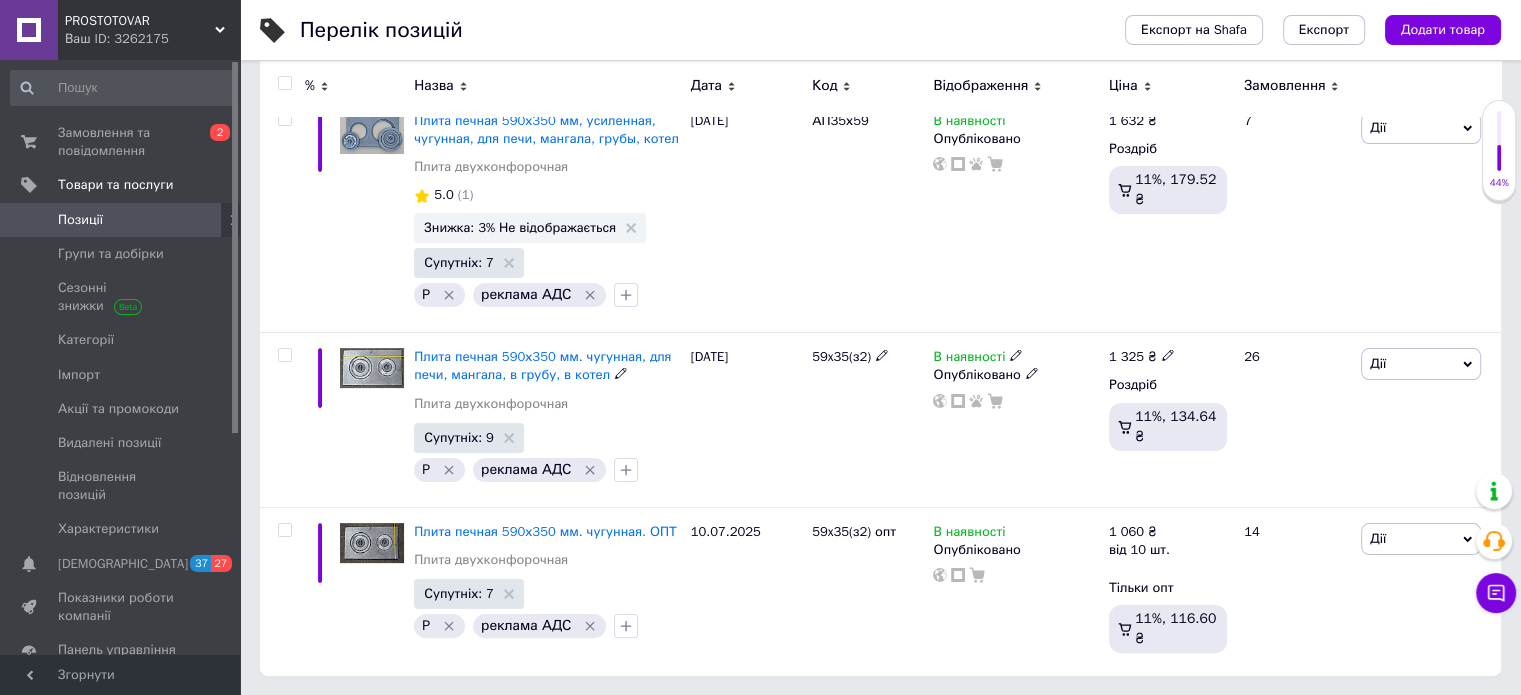 click 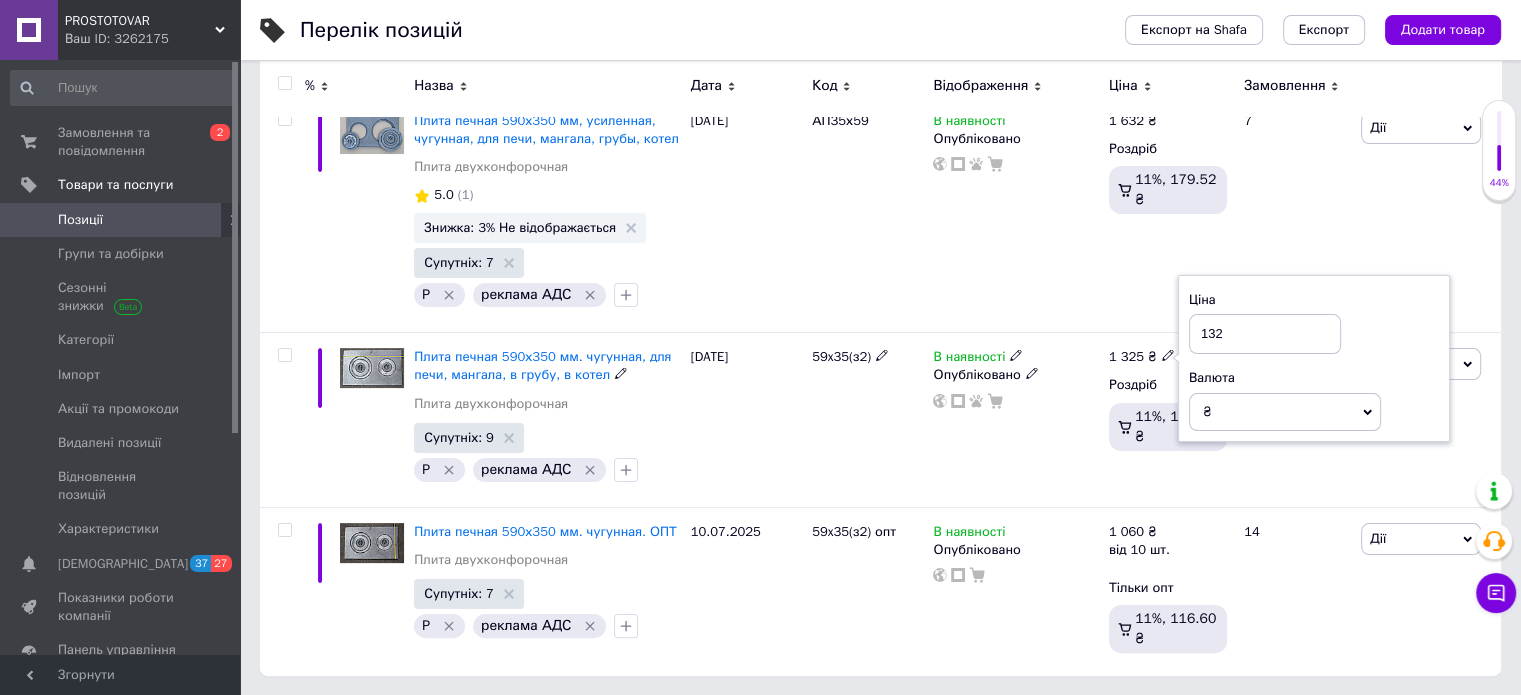type on "1320" 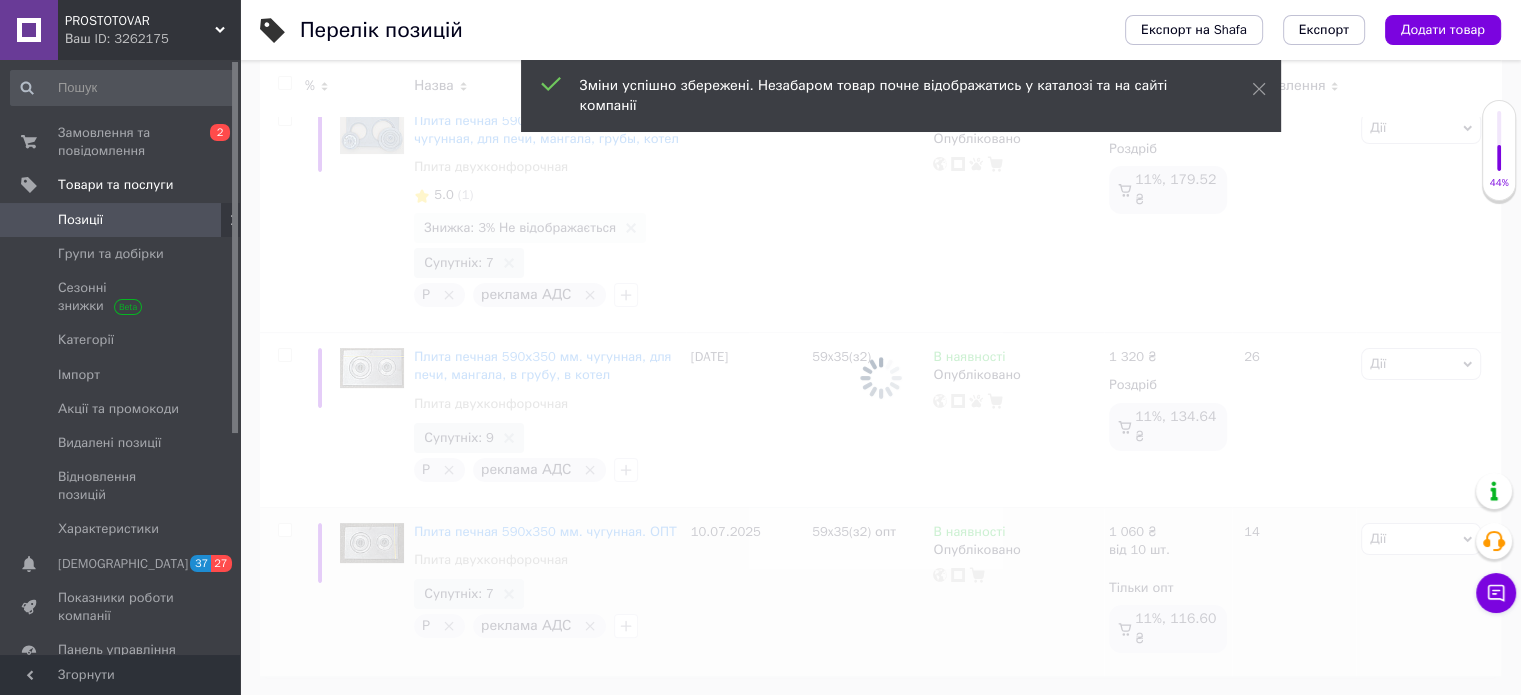 scroll, scrollTop: 0, scrollLeft: 0, axis: both 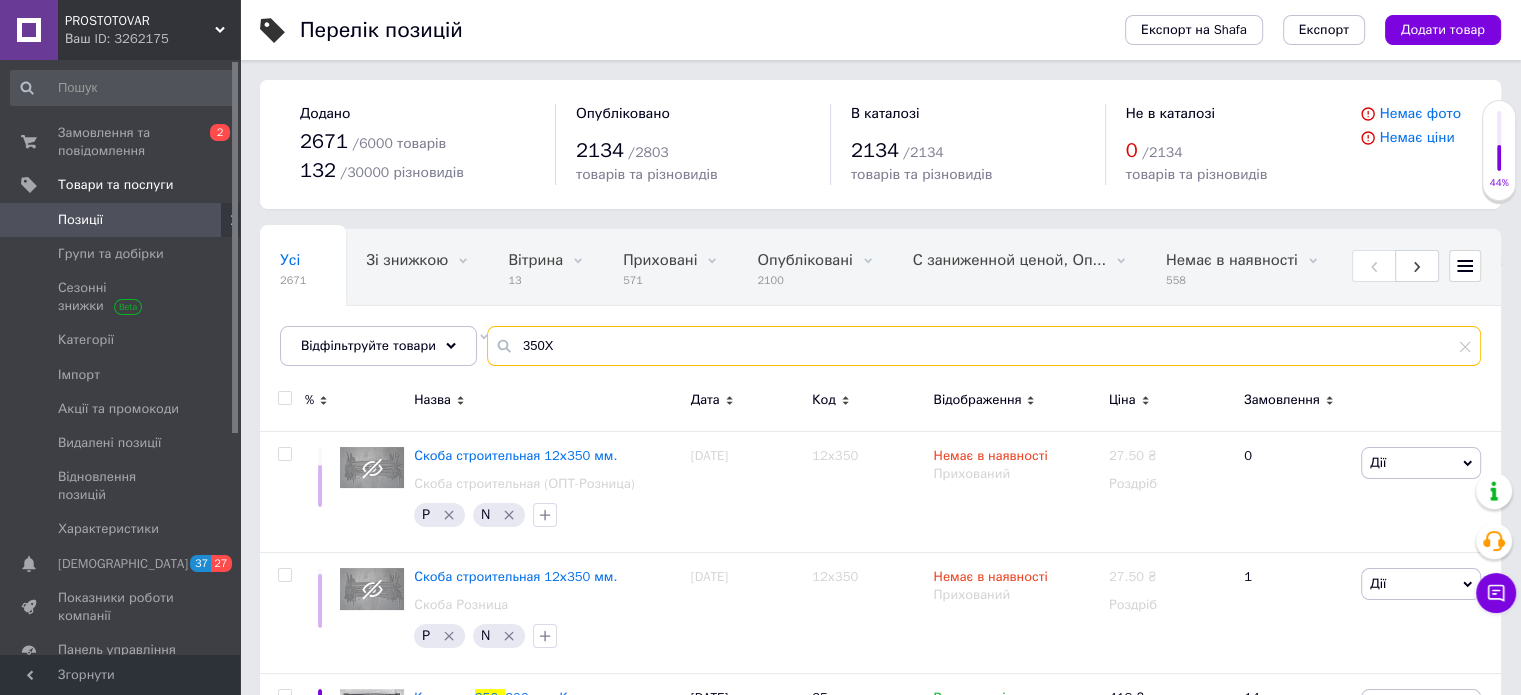 click on "350Х" at bounding box center (984, 346) 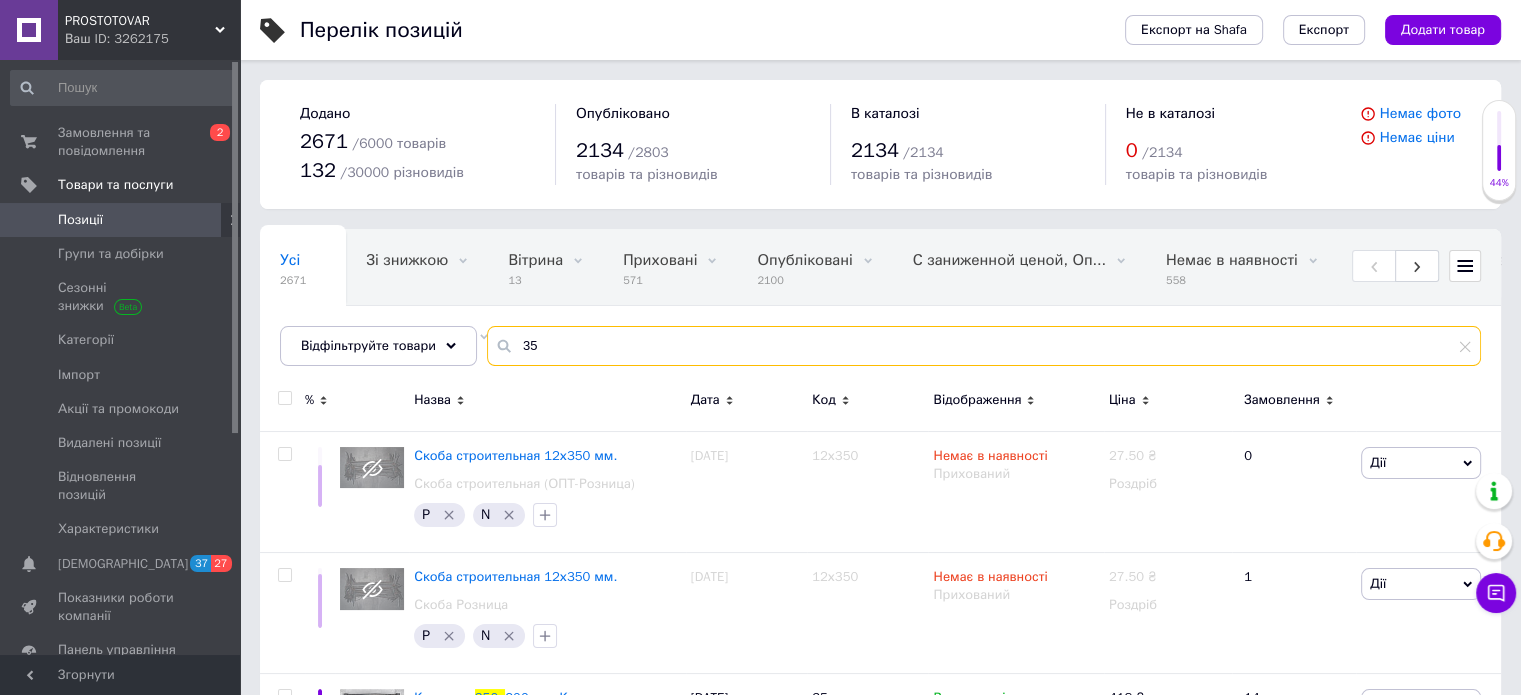 type on "3" 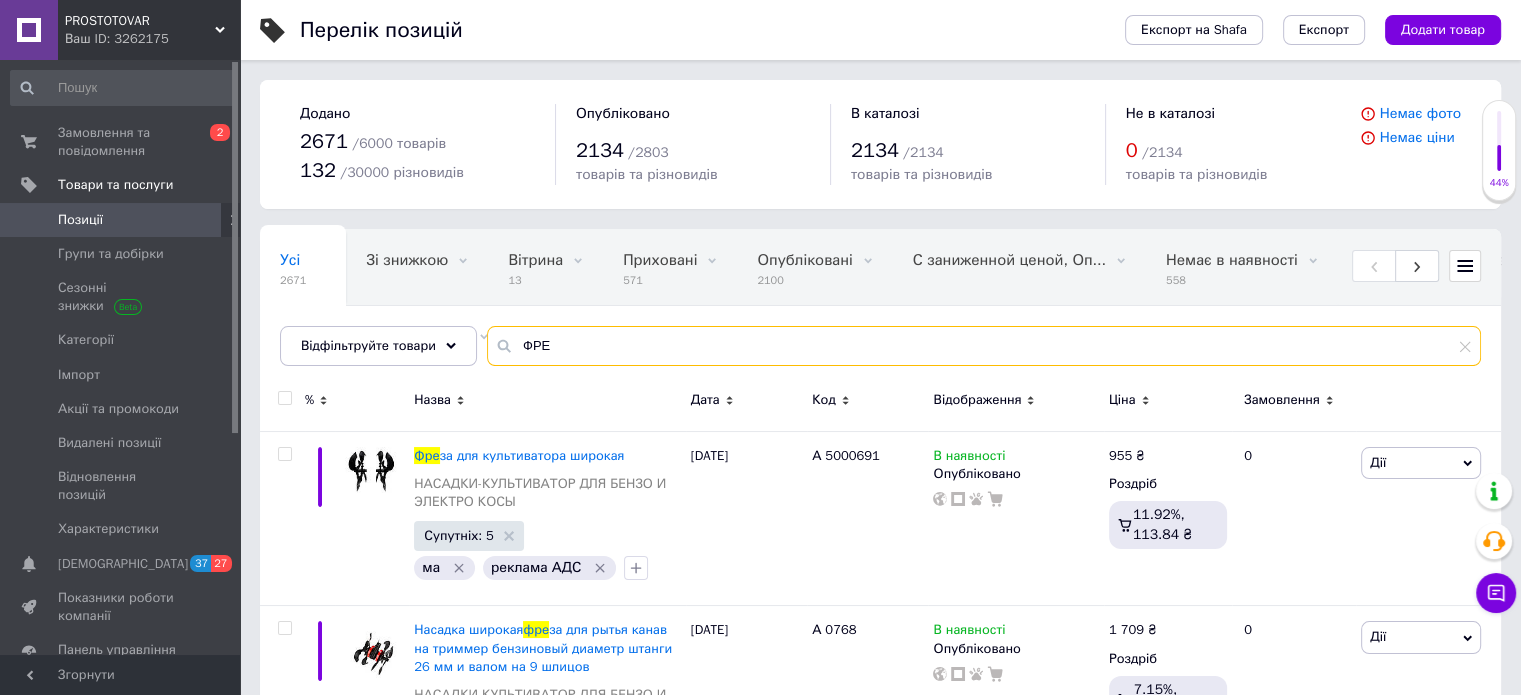 type on "ФРЕЗ" 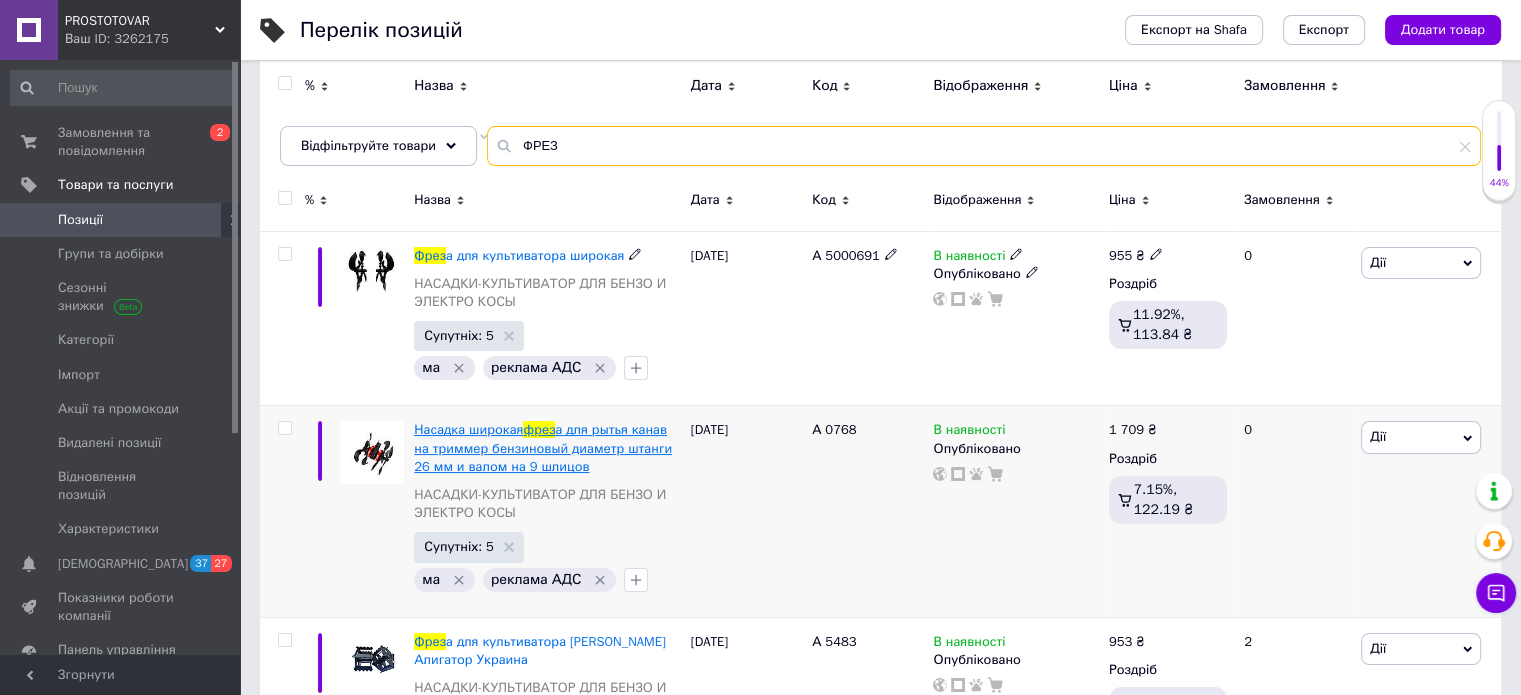 scroll, scrollTop: 300, scrollLeft: 0, axis: vertical 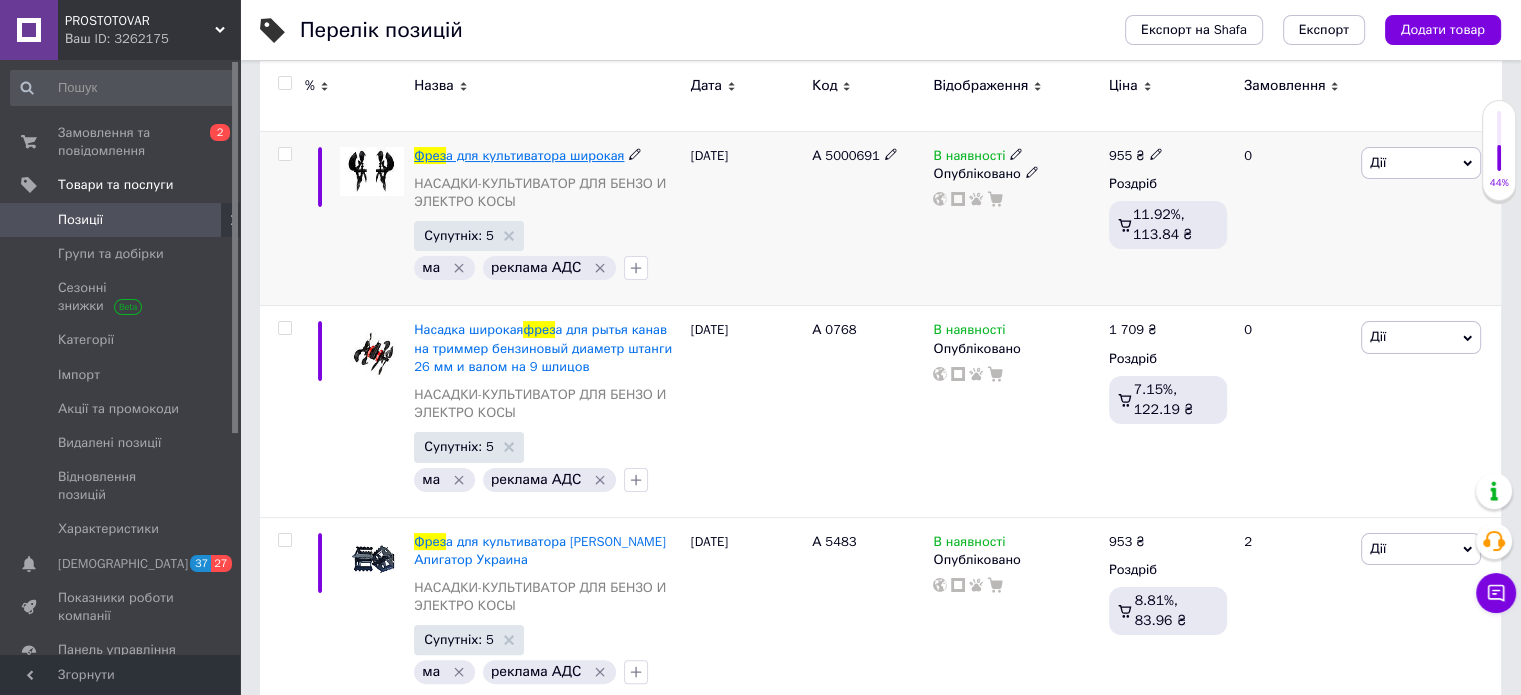click on "а для культиватора широкая" at bounding box center [535, 155] 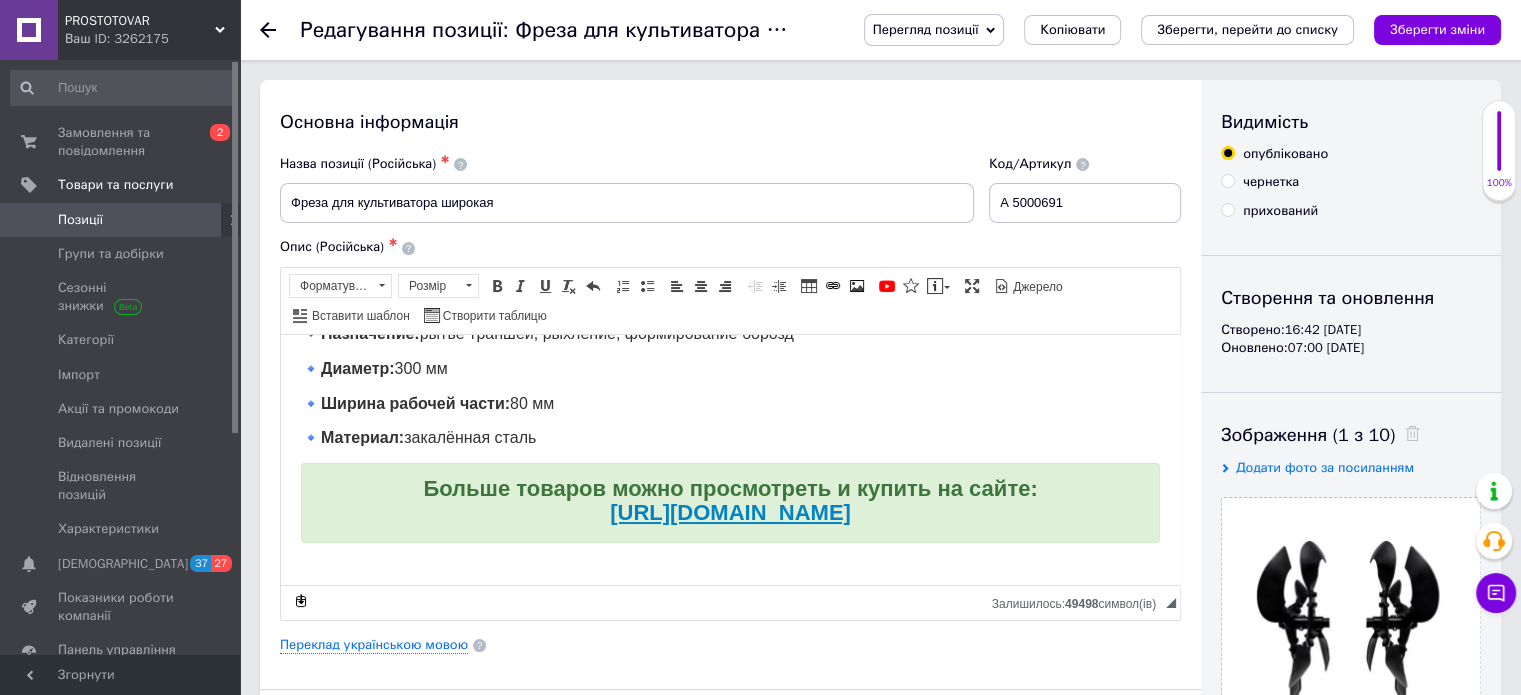 scroll, scrollTop: 218, scrollLeft: 0, axis: vertical 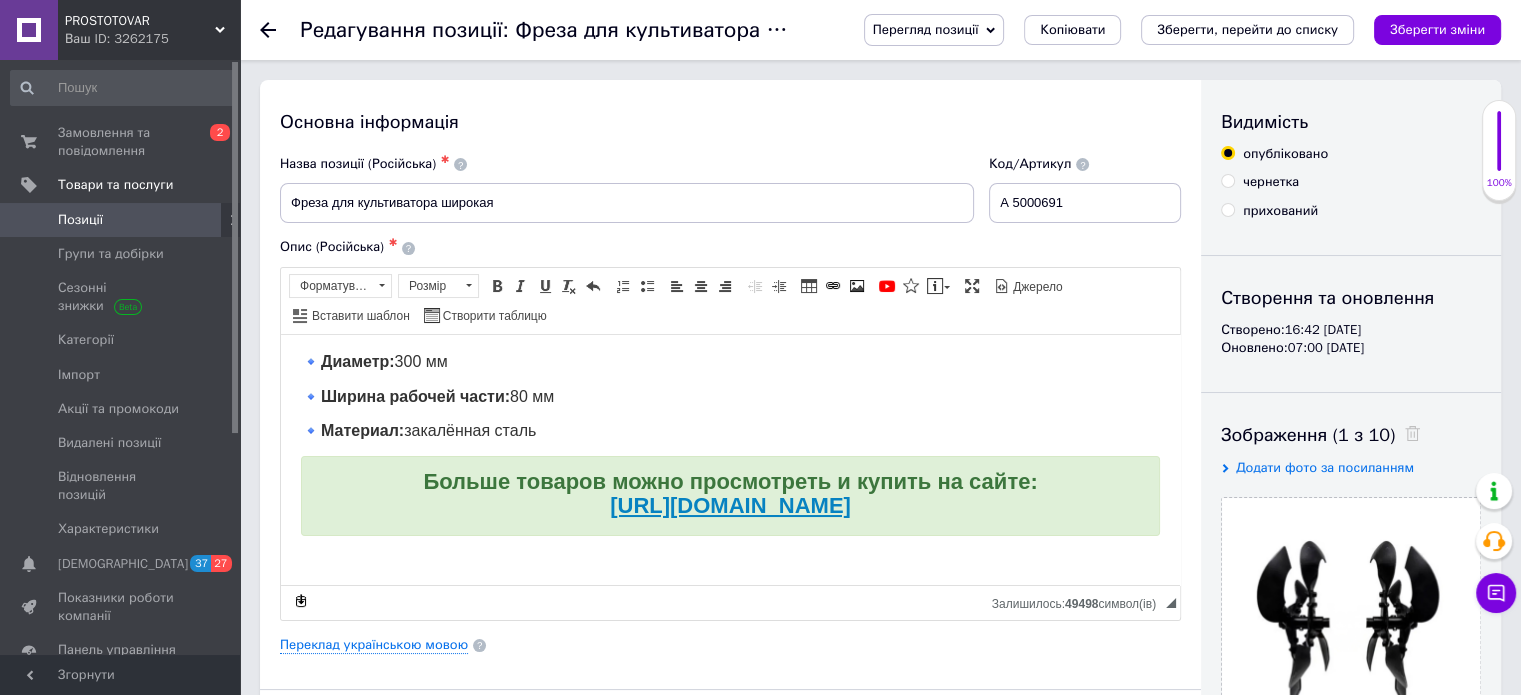 click 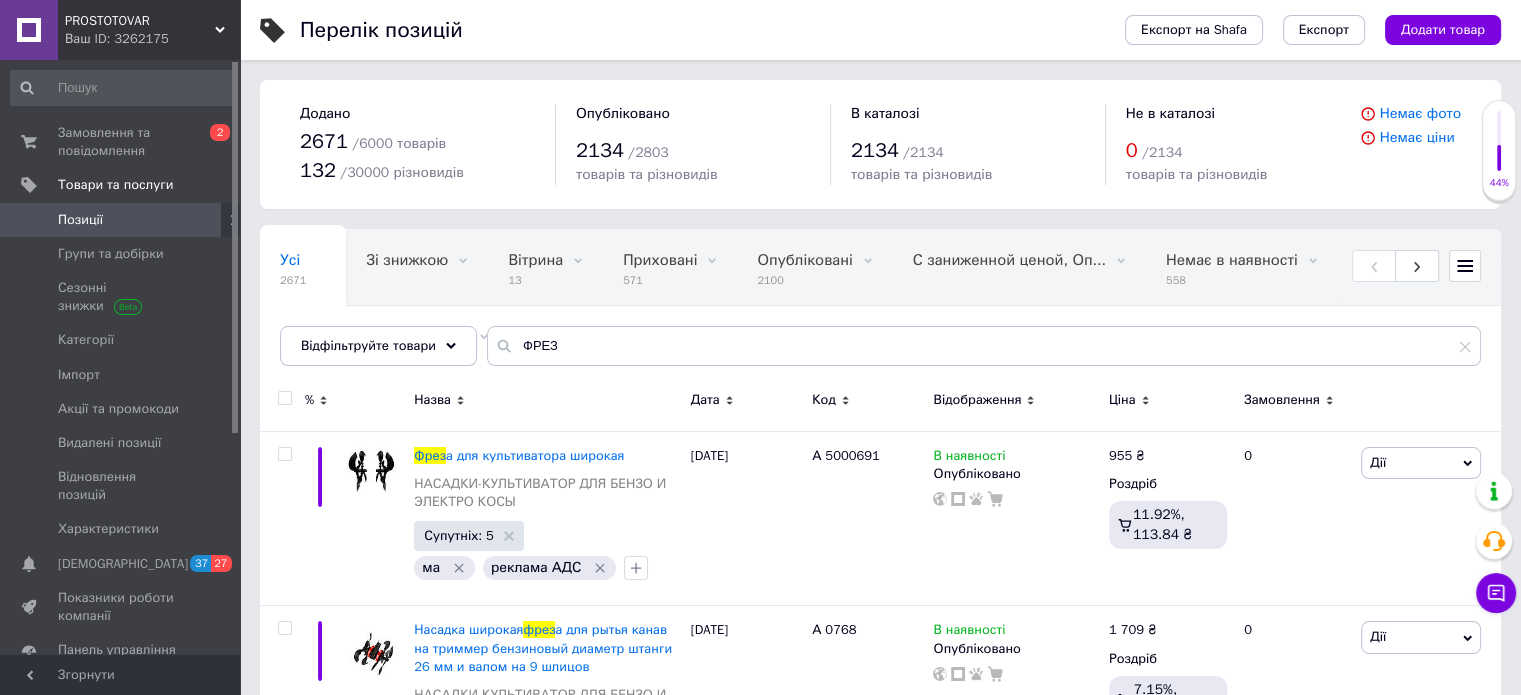 scroll, scrollTop: 70, scrollLeft: 0, axis: vertical 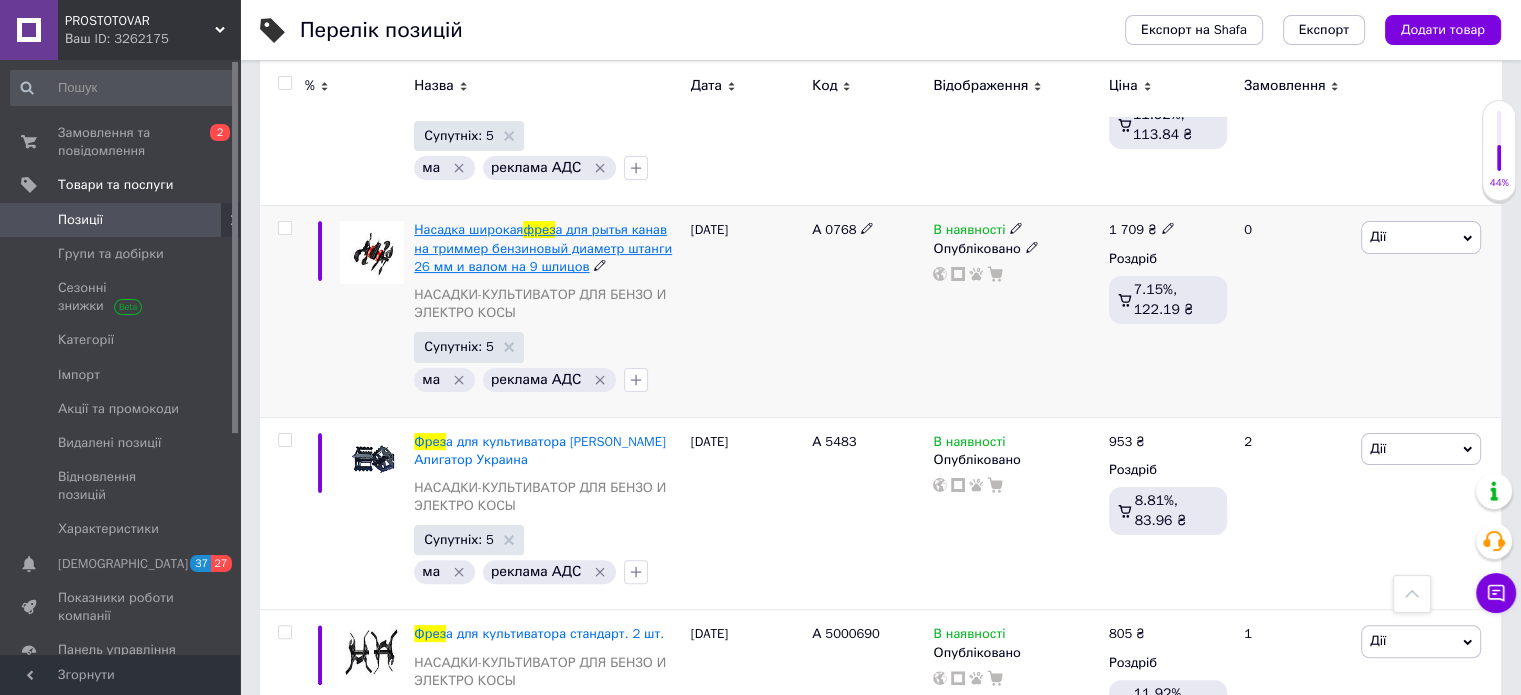 click on "а для рытья канав на триммер бензиновый диаметр штанги 26 мм и валом на 9 шлицов" at bounding box center [543, 247] 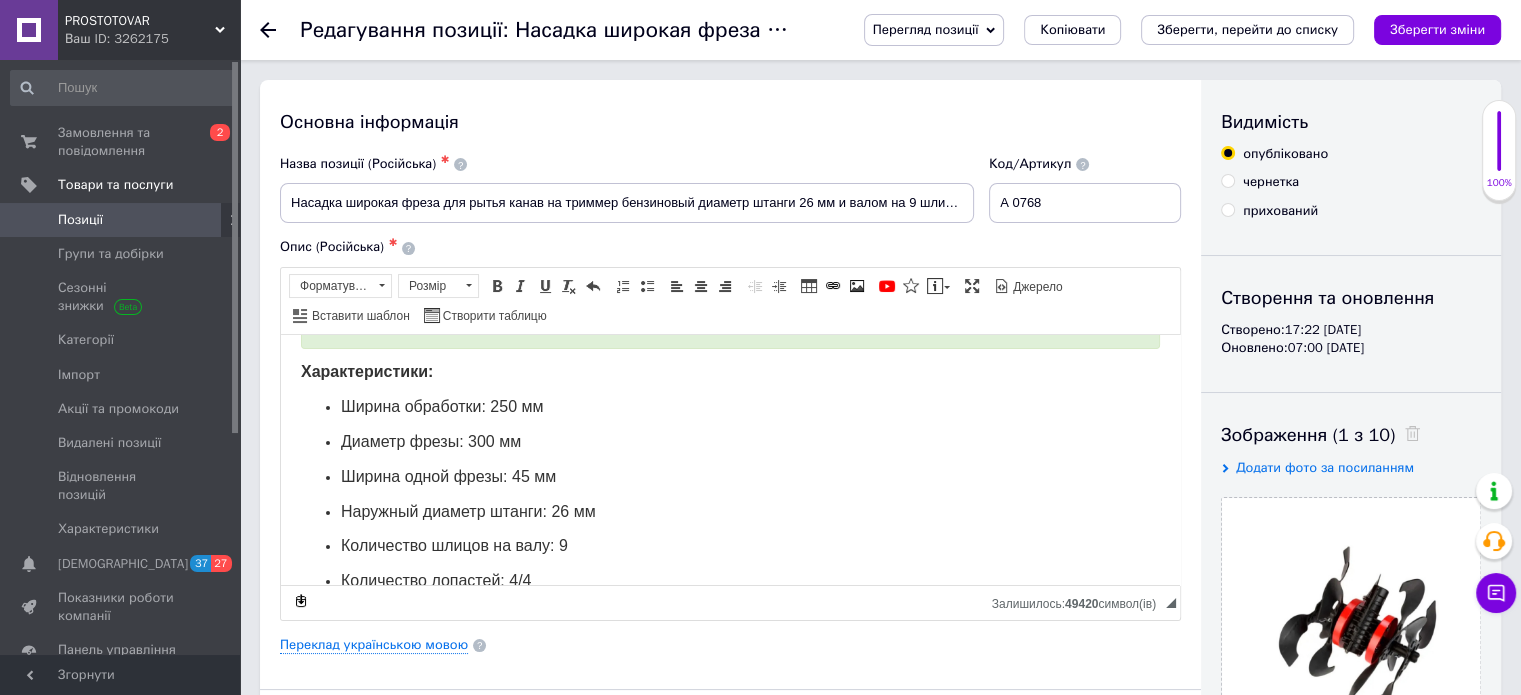 scroll, scrollTop: 100, scrollLeft: 0, axis: vertical 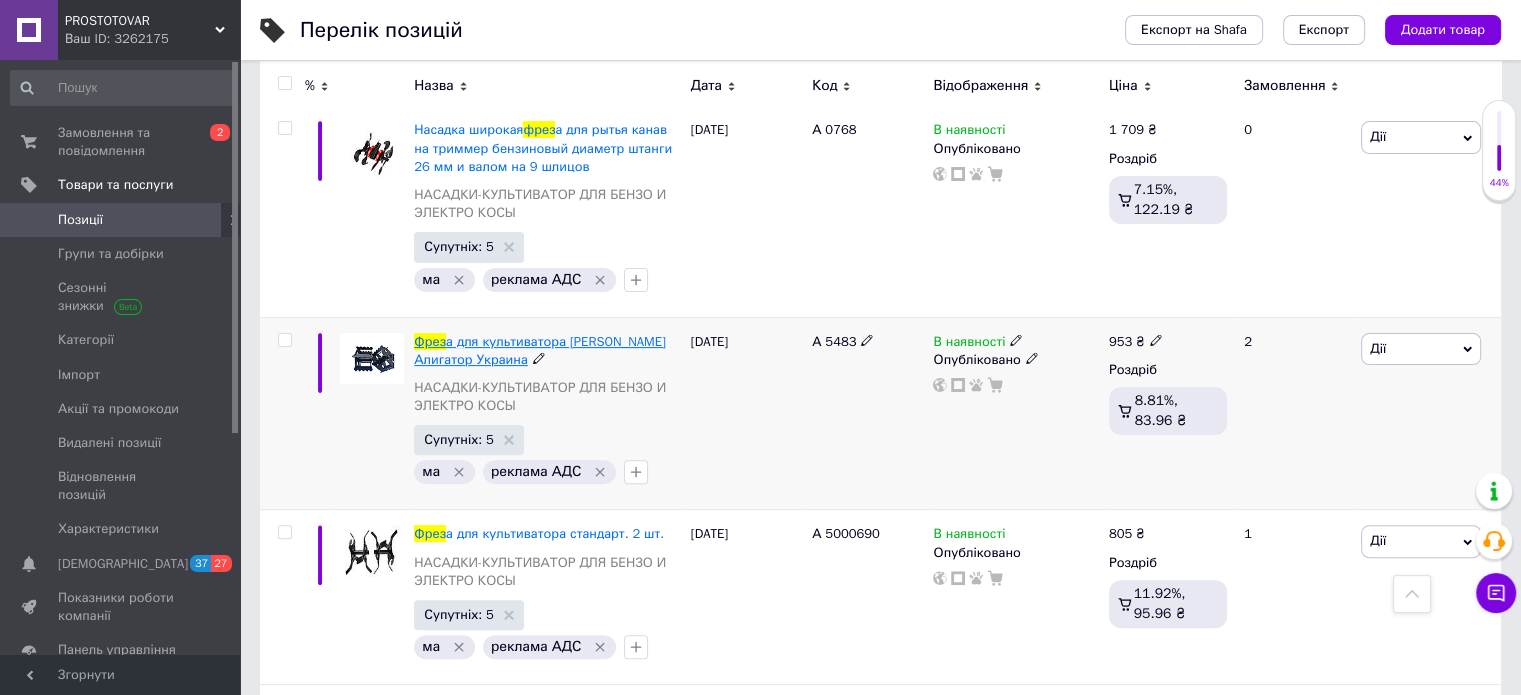 click on "а для культиватора [PERSON_NAME] Алигатор Украина" at bounding box center (539, 350) 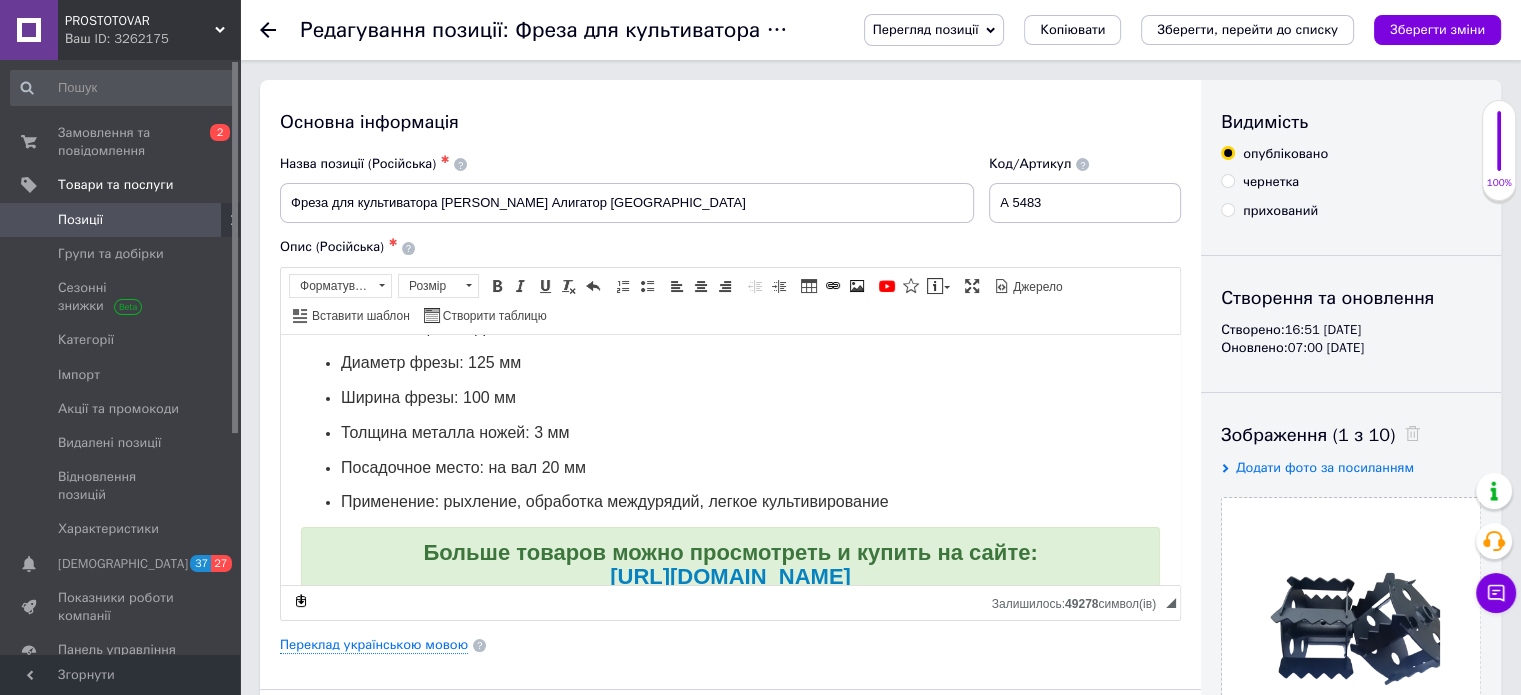 scroll, scrollTop: 200, scrollLeft: 0, axis: vertical 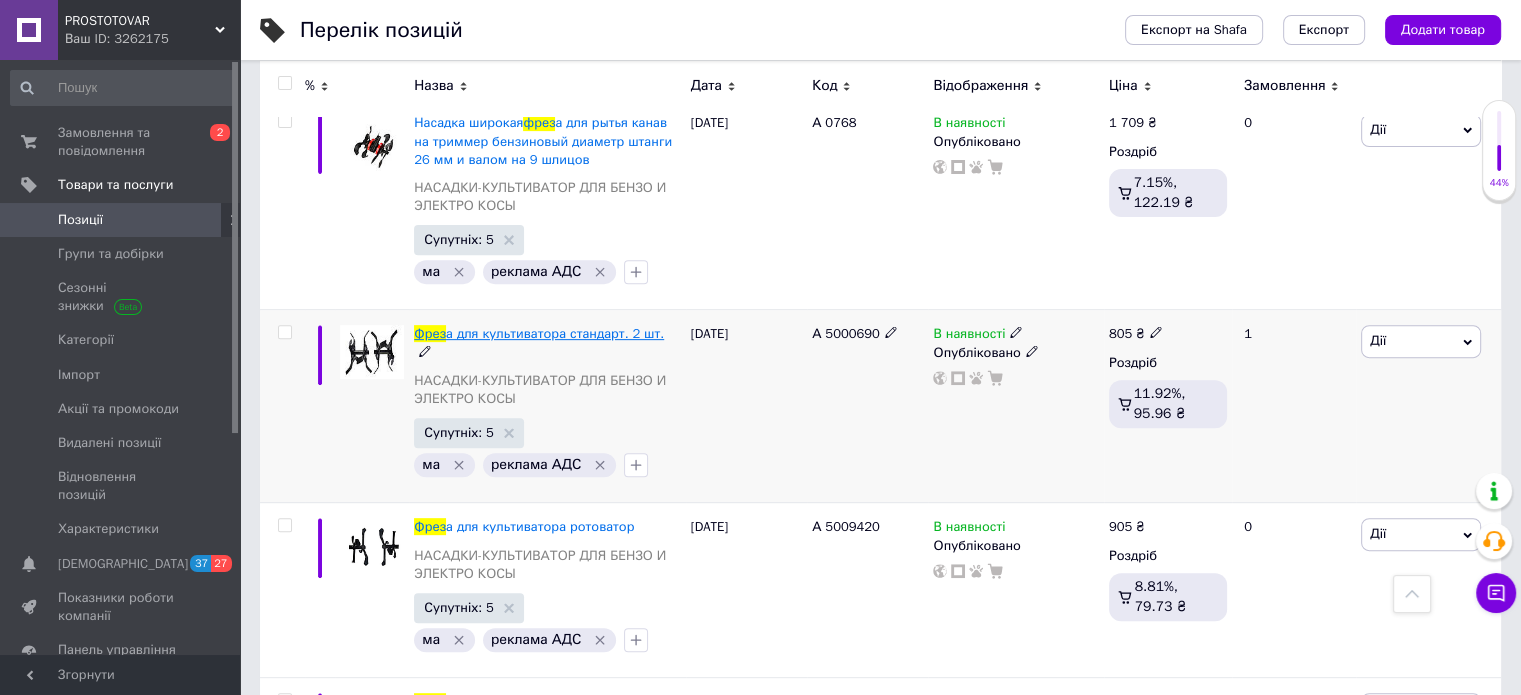 click on "а для культиватора стандарт. 2 шт." at bounding box center [555, 333] 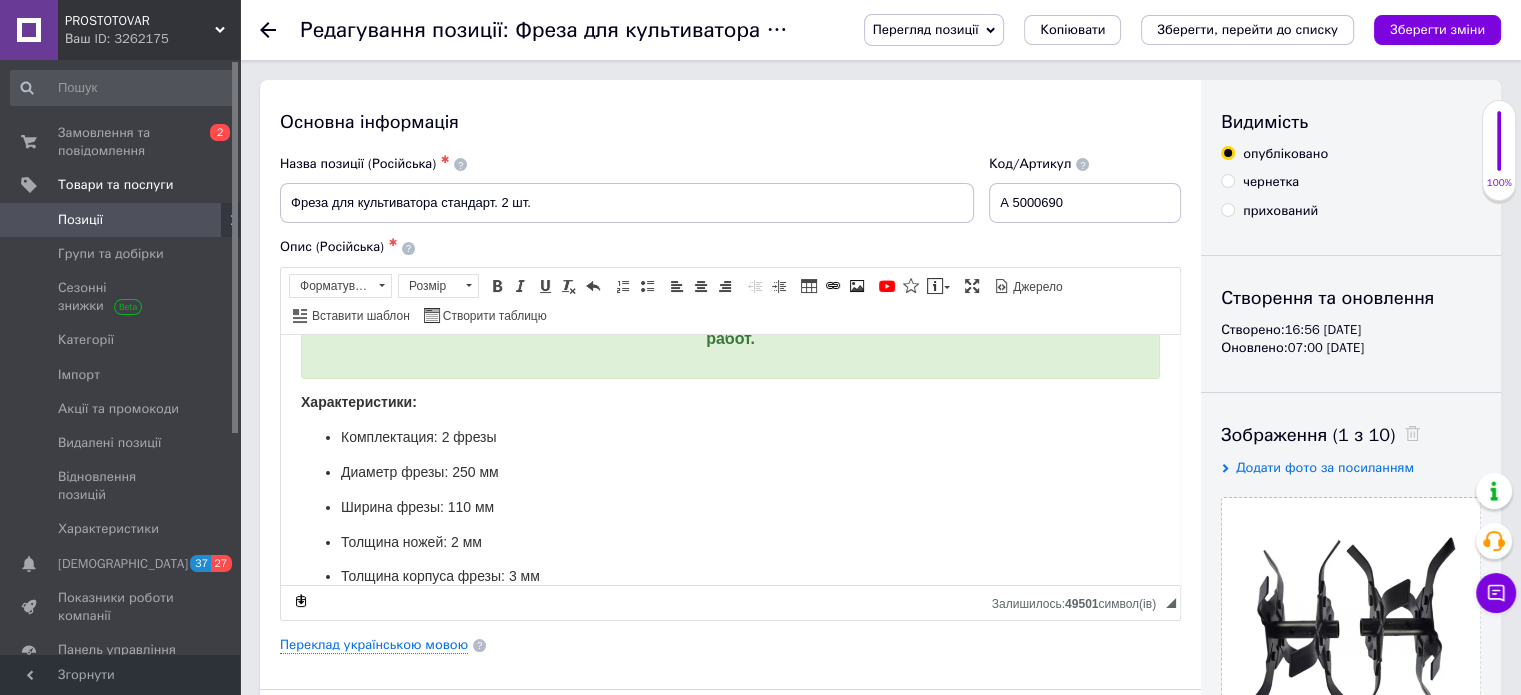 scroll, scrollTop: 100, scrollLeft: 0, axis: vertical 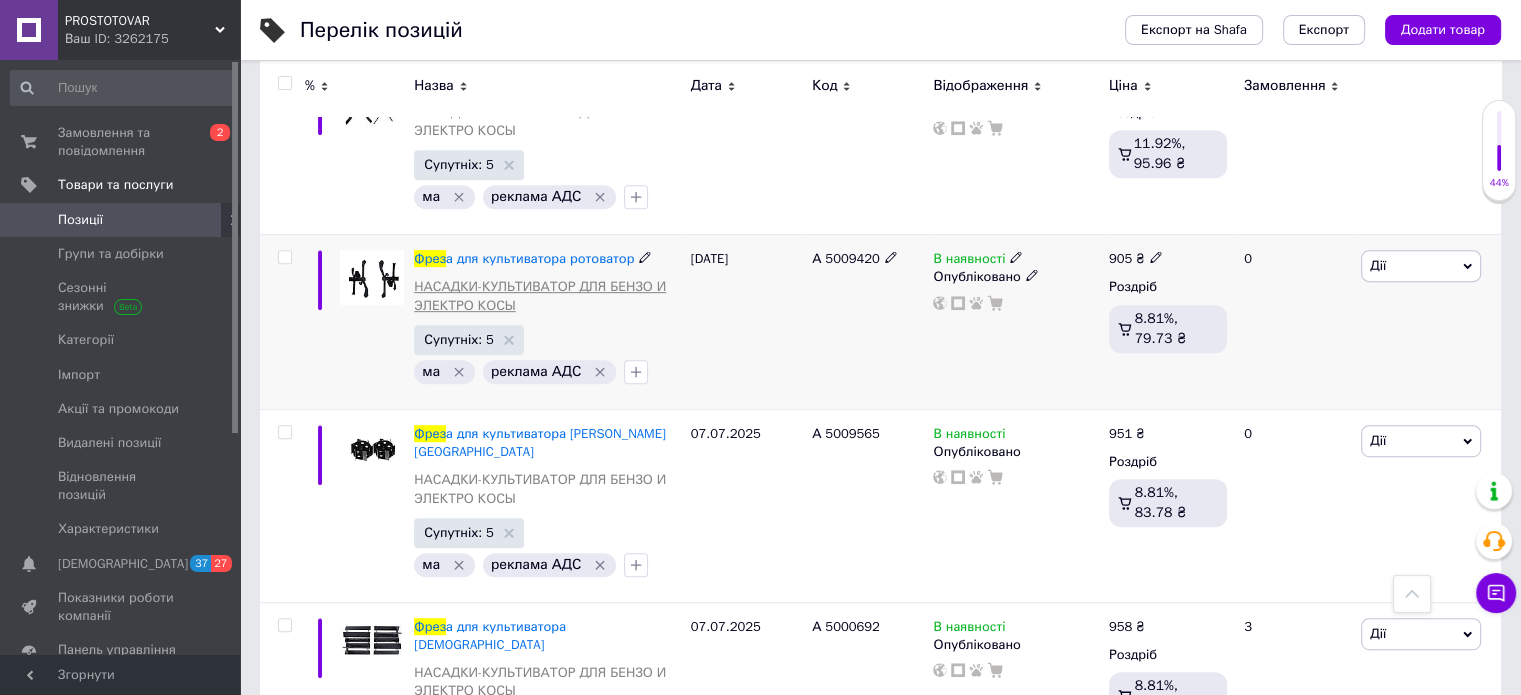 click on "НАСАДКИ-КУЛЬТИВАТОР ДЛЯ БЕНЗО И ЭЛЕКТРО КОСЫ" at bounding box center [547, 296] 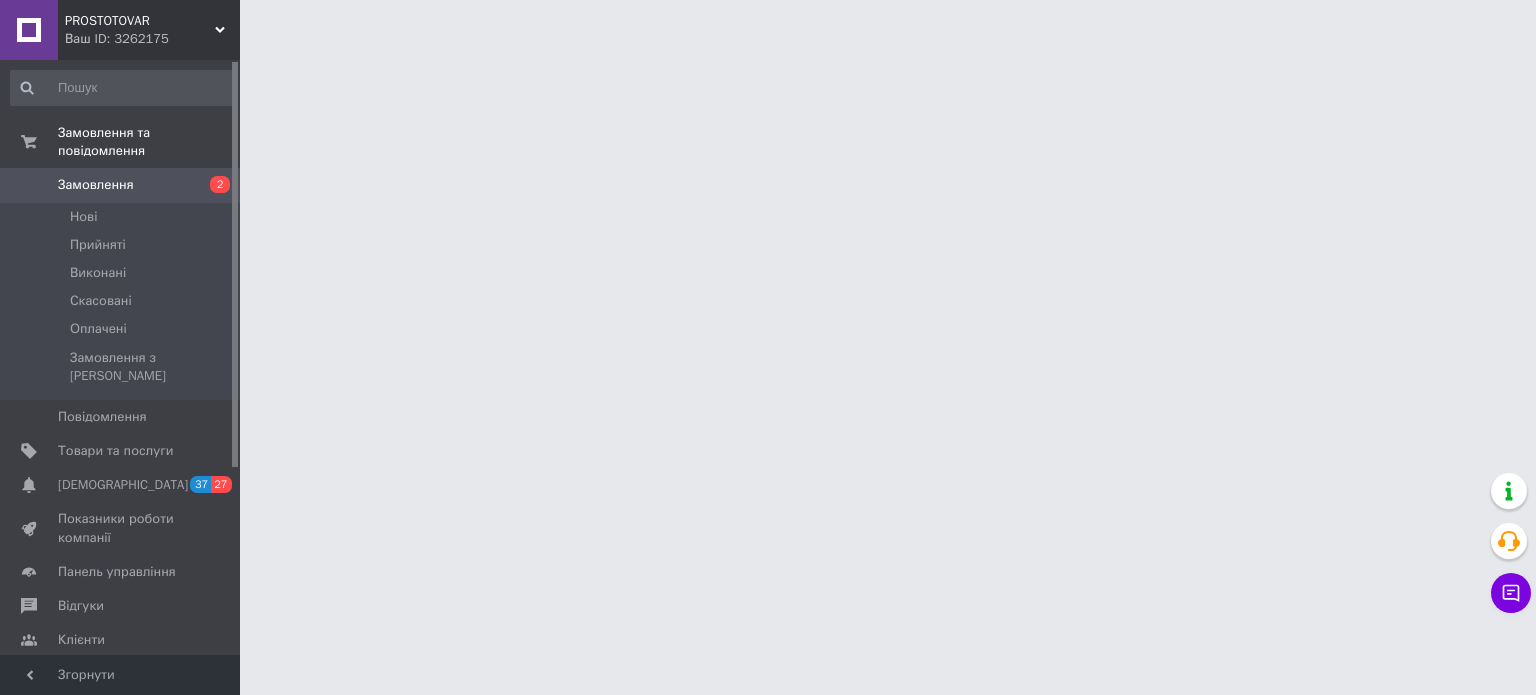 scroll, scrollTop: 0, scrollLeft: 0, axis: both 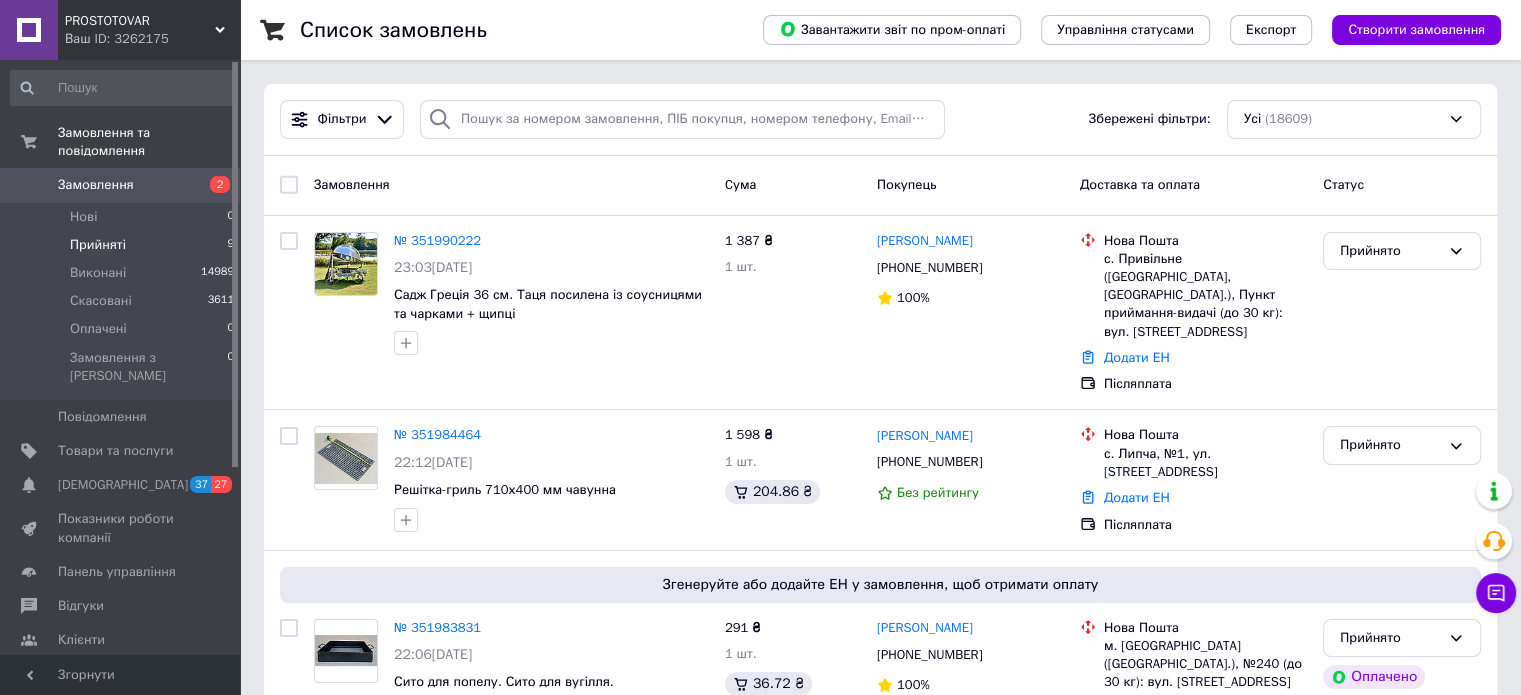 click on "Прийняті" at bounding box center [98, 245] 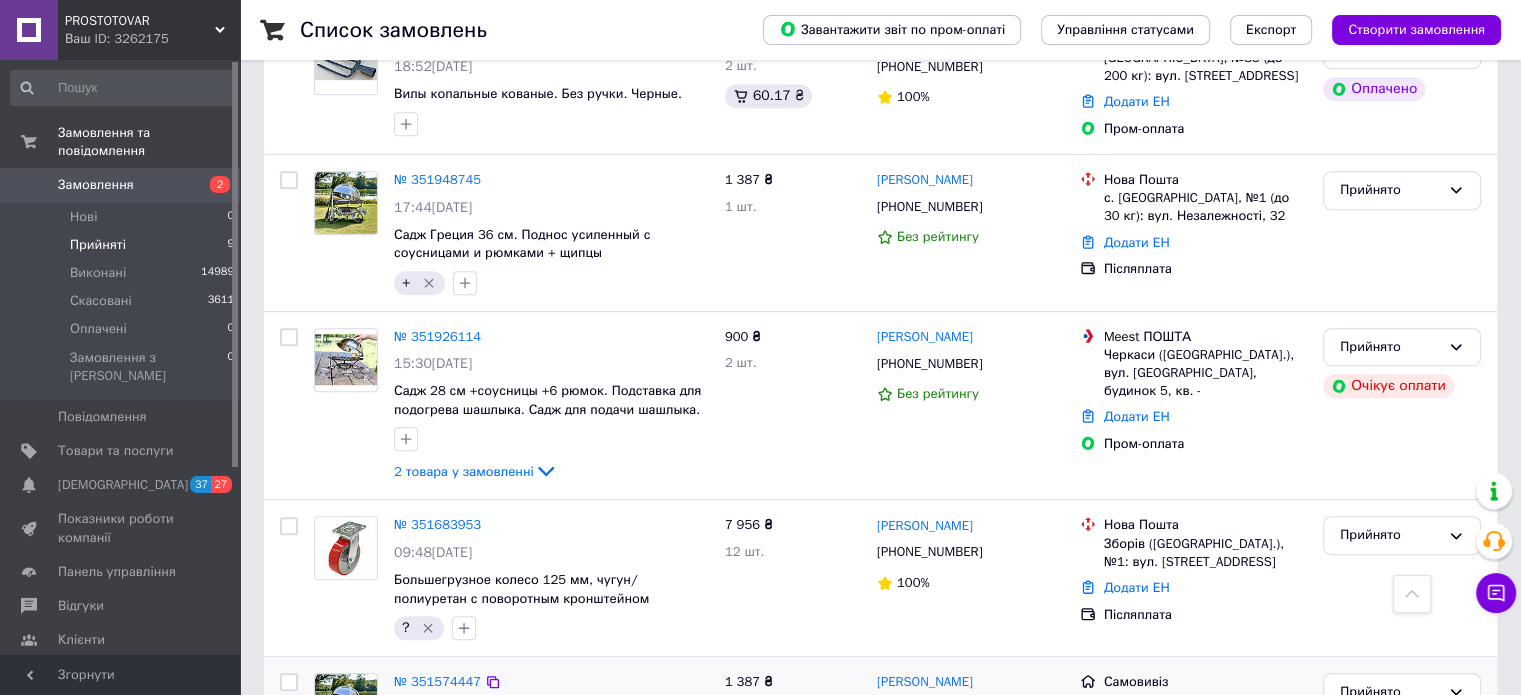 scroll, scrollTop: 1011, scrollLeft: 0, axis: vertical 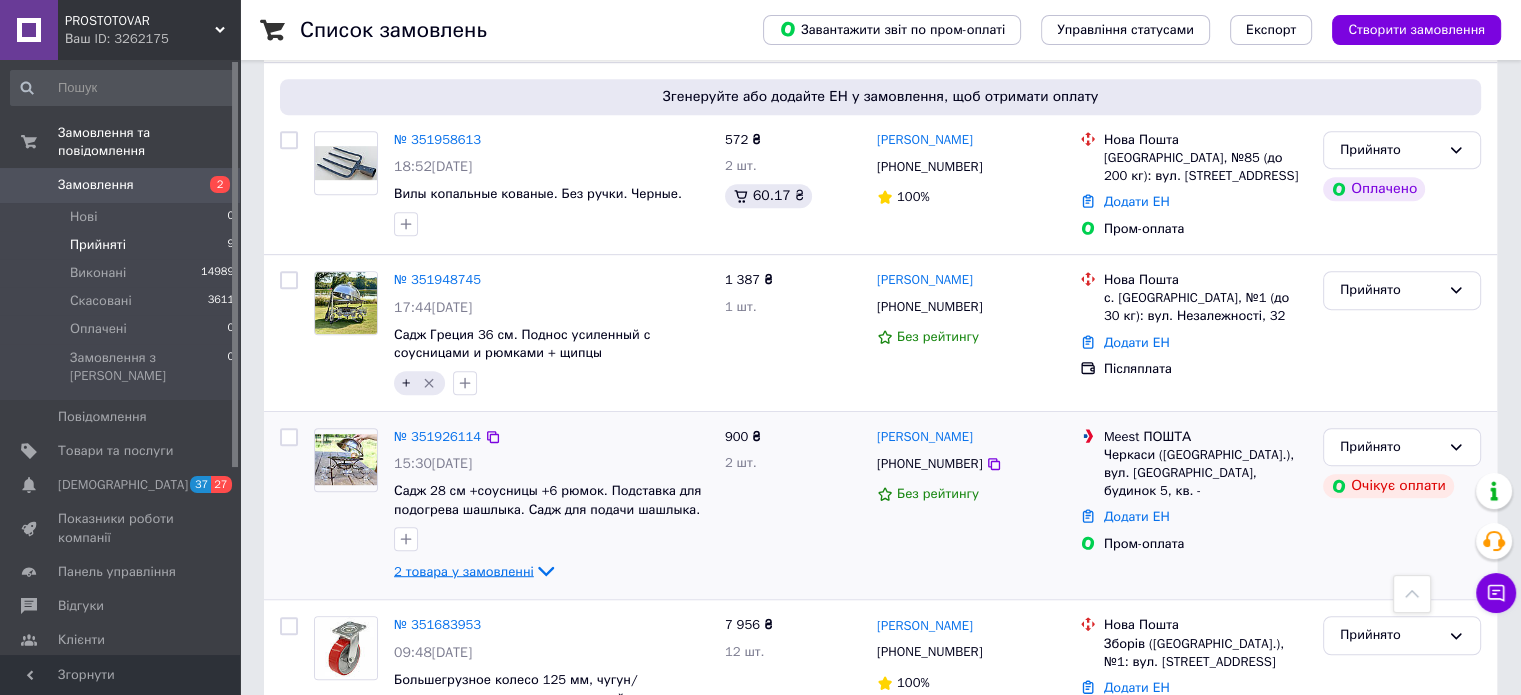 click on "2 товара у замовленні" at bounding box center (464, 570) 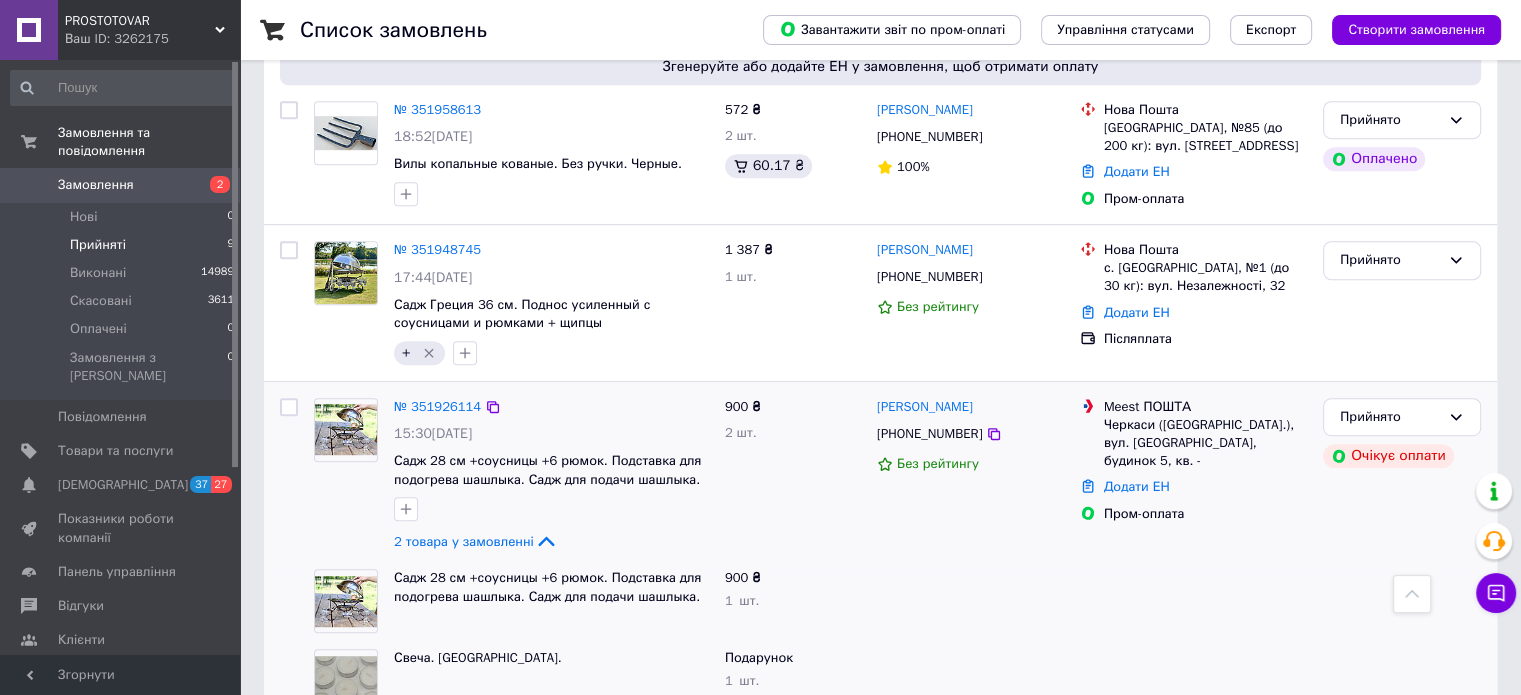 scroll, scrollTop: 1011, scrollLeft: 0, axis: vertical 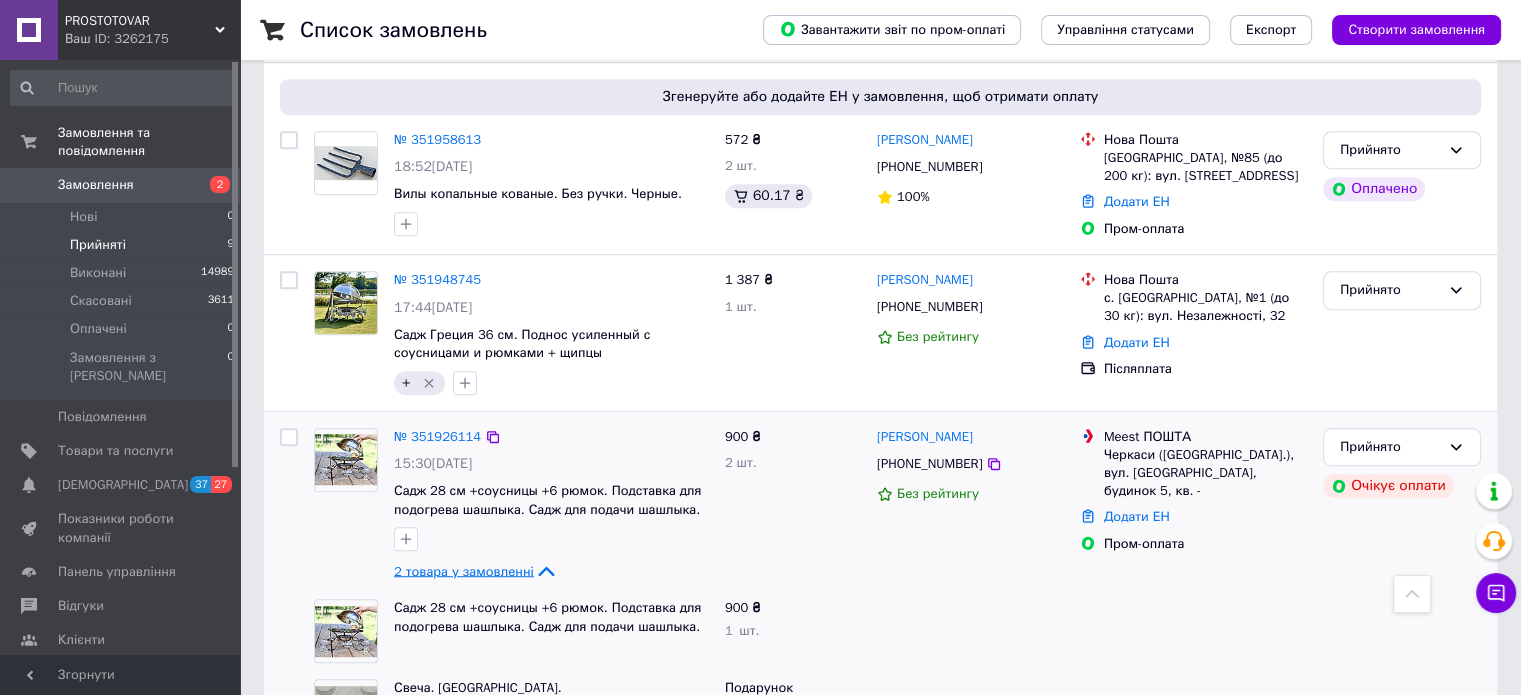 click on "2 товара у замовленні" at bounding box center [464, 570] 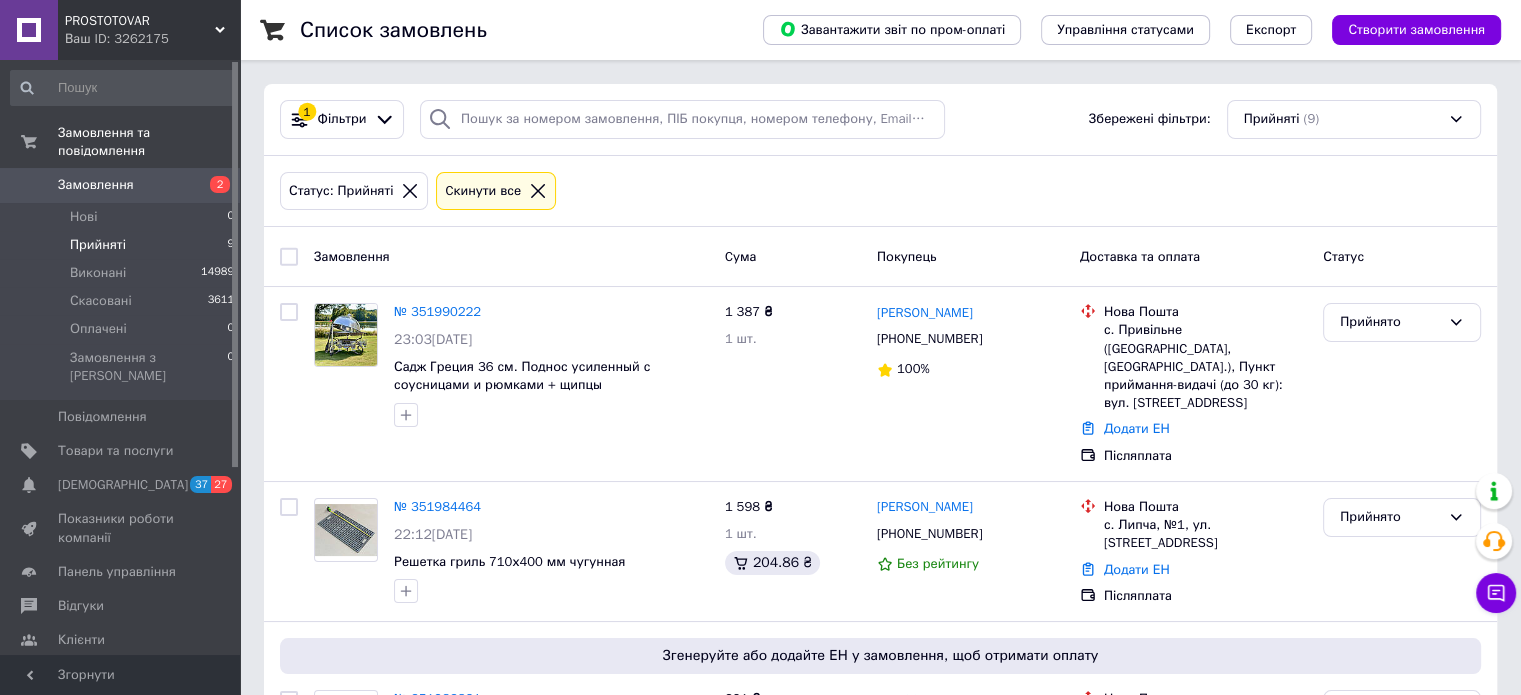 scroll, scrollTop: 0, scrollLeft: 0, axis: both 